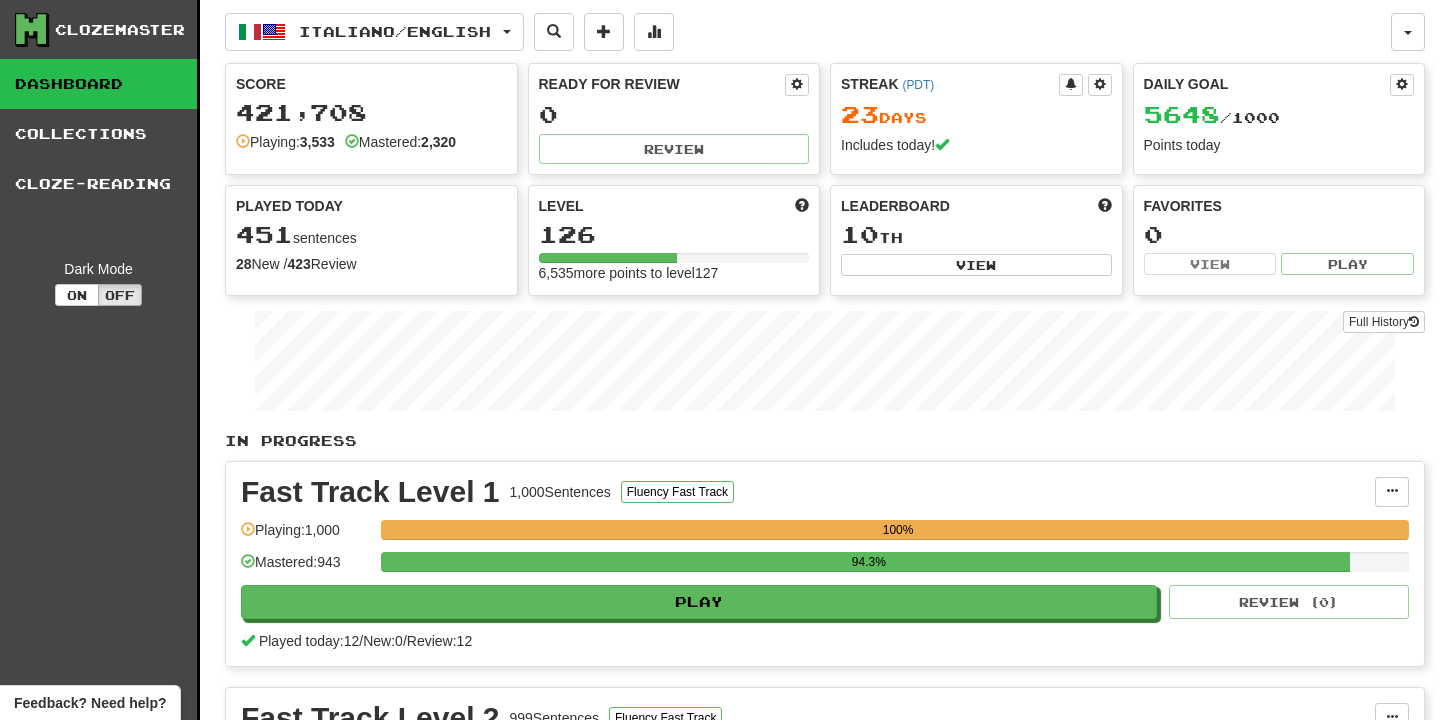 scroll, scrollTop: 781, scrollLeft: 0, axis: vertical 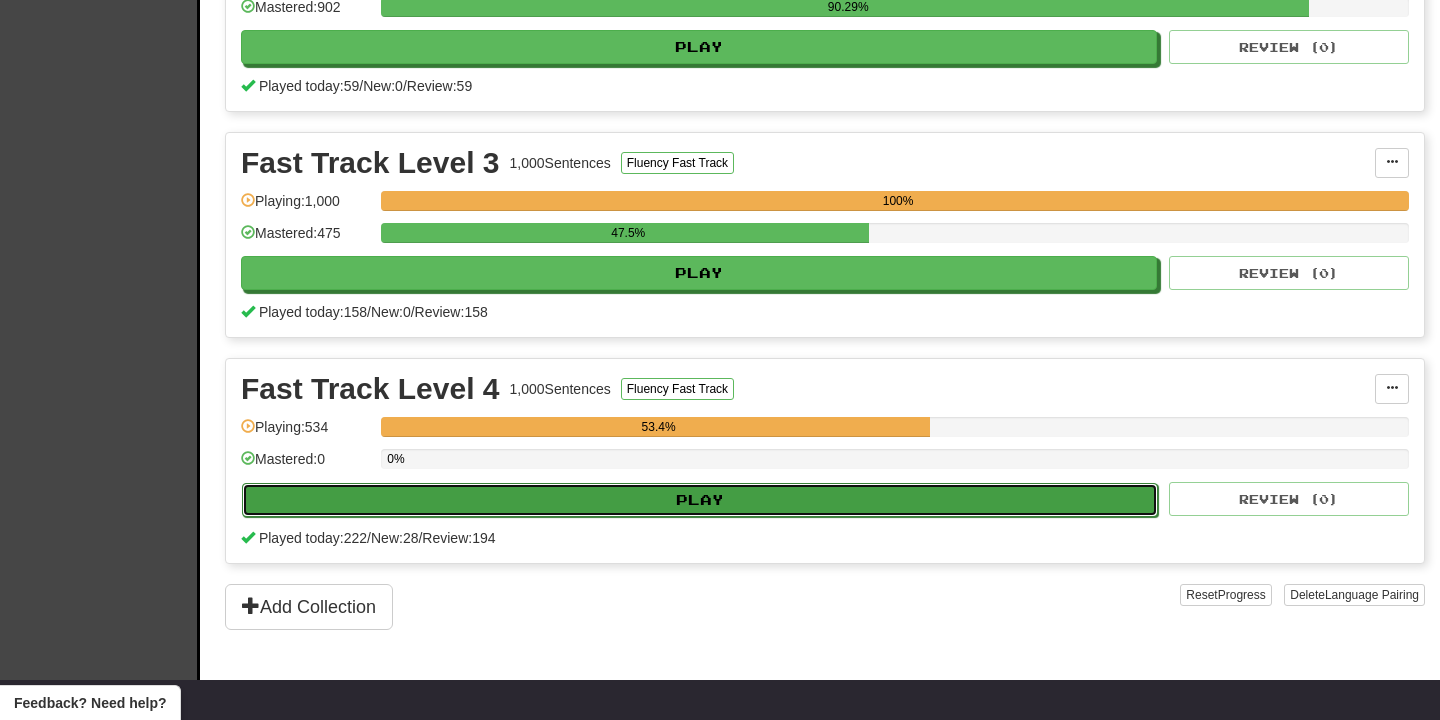 click on "Play" at bounding box center [700, 500] 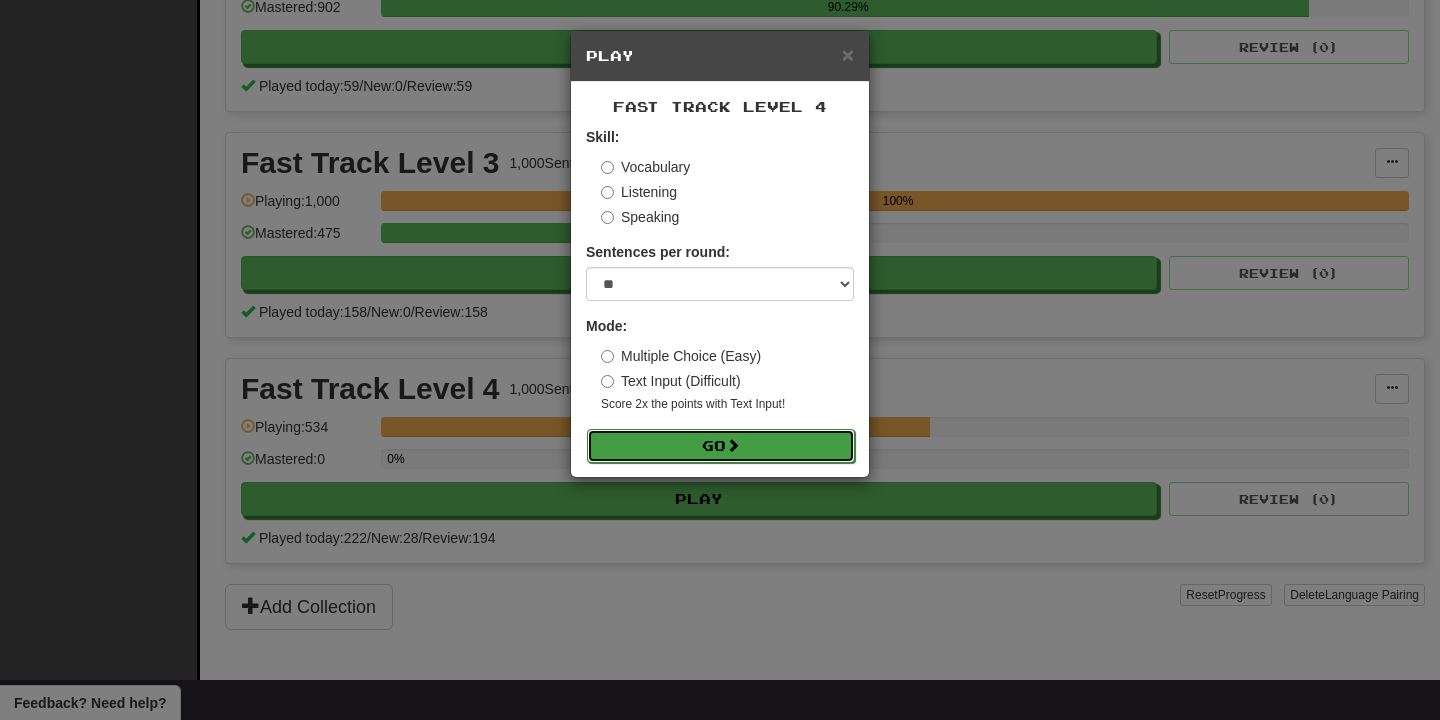 click on "Go" at bounding box center (721, 446) 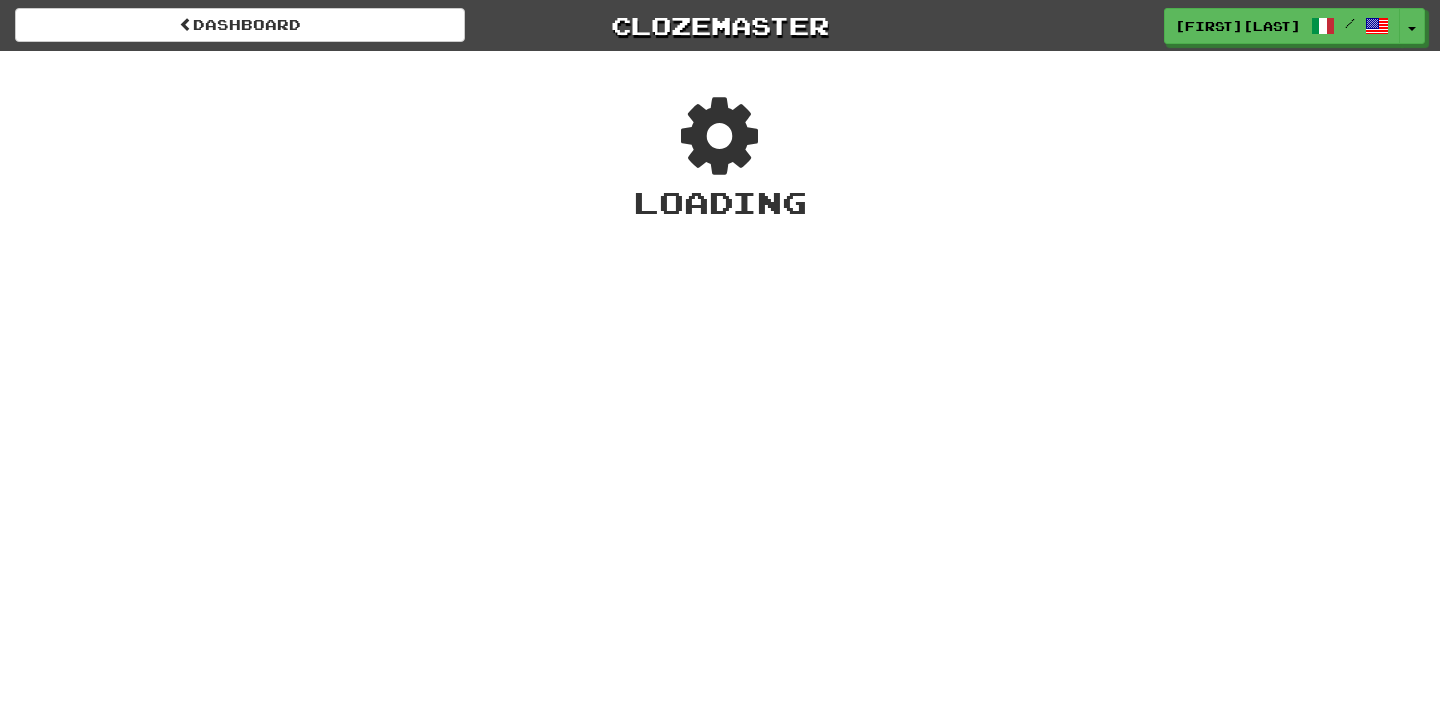 scroll, scrollTop: 0, scrollLeft: 0, axis: both 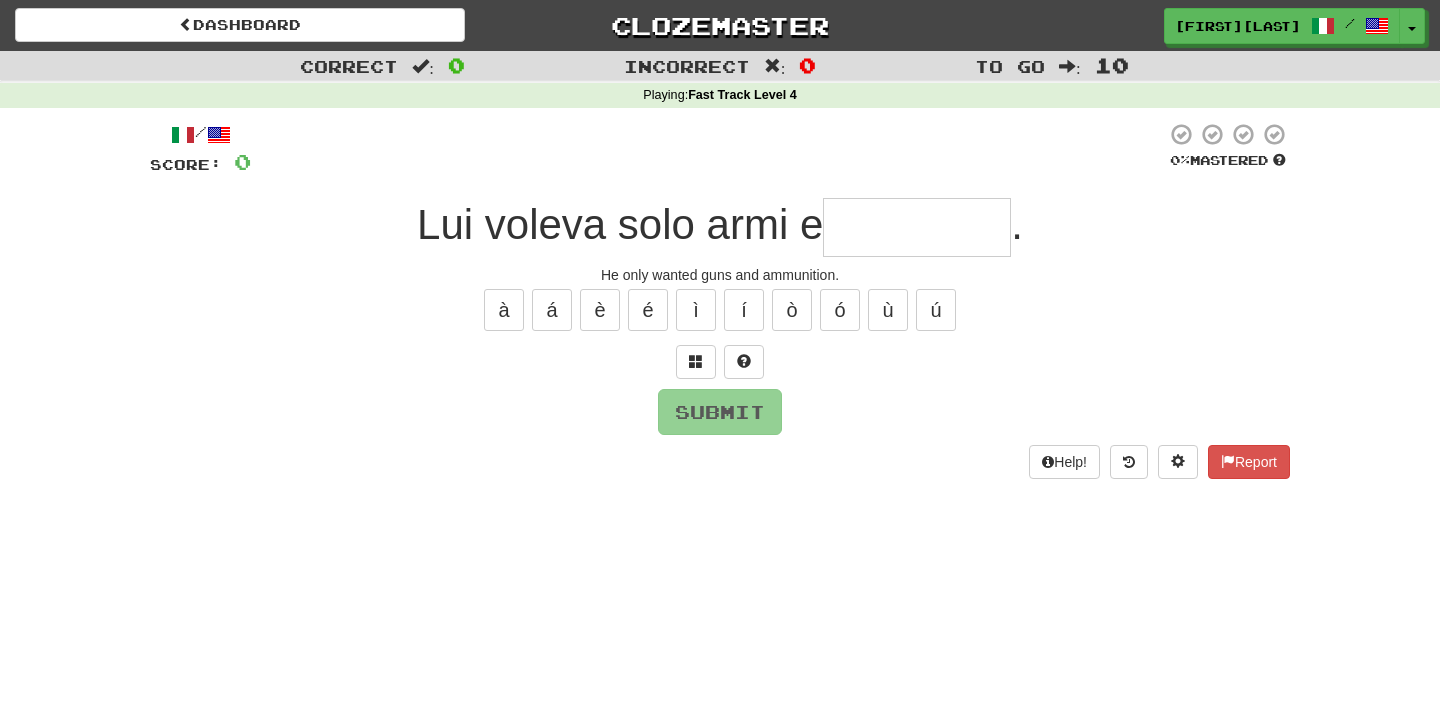 type on "*********" 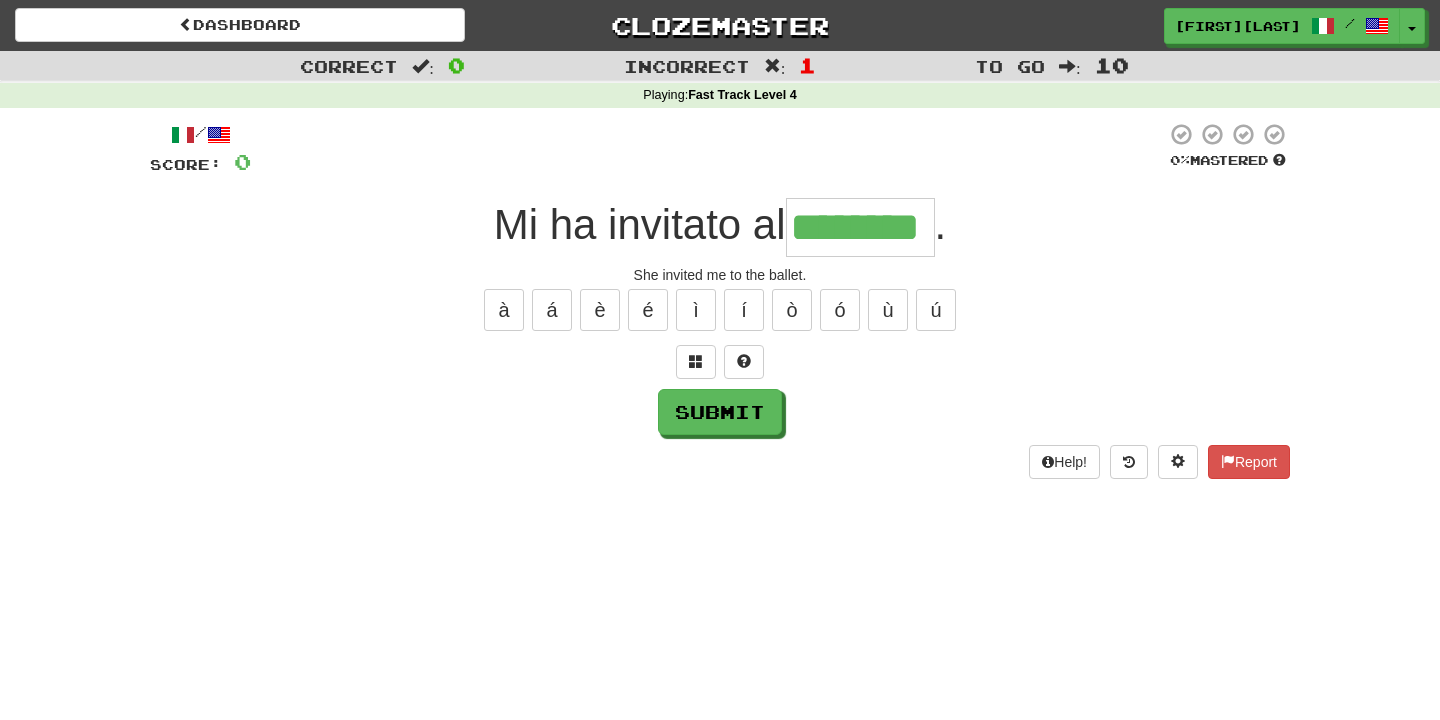 type on "********" 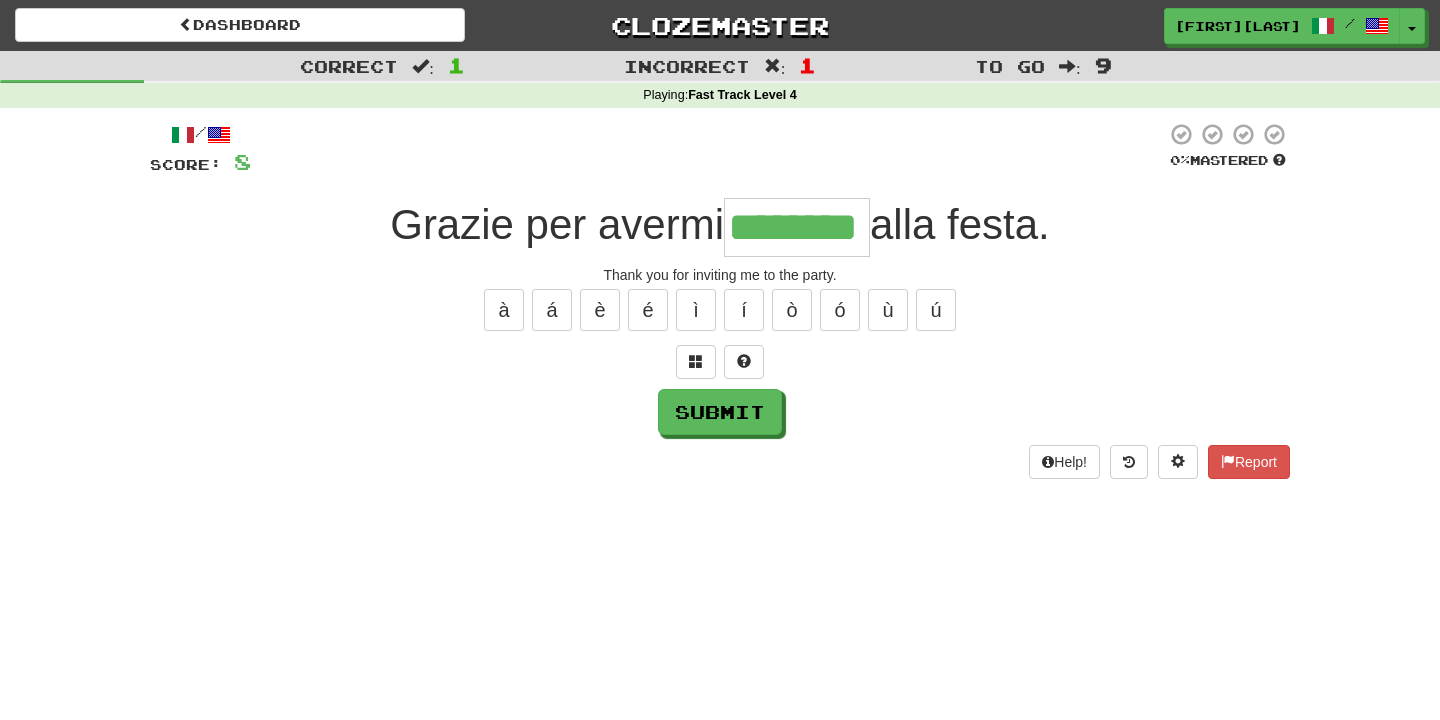 type on "********" 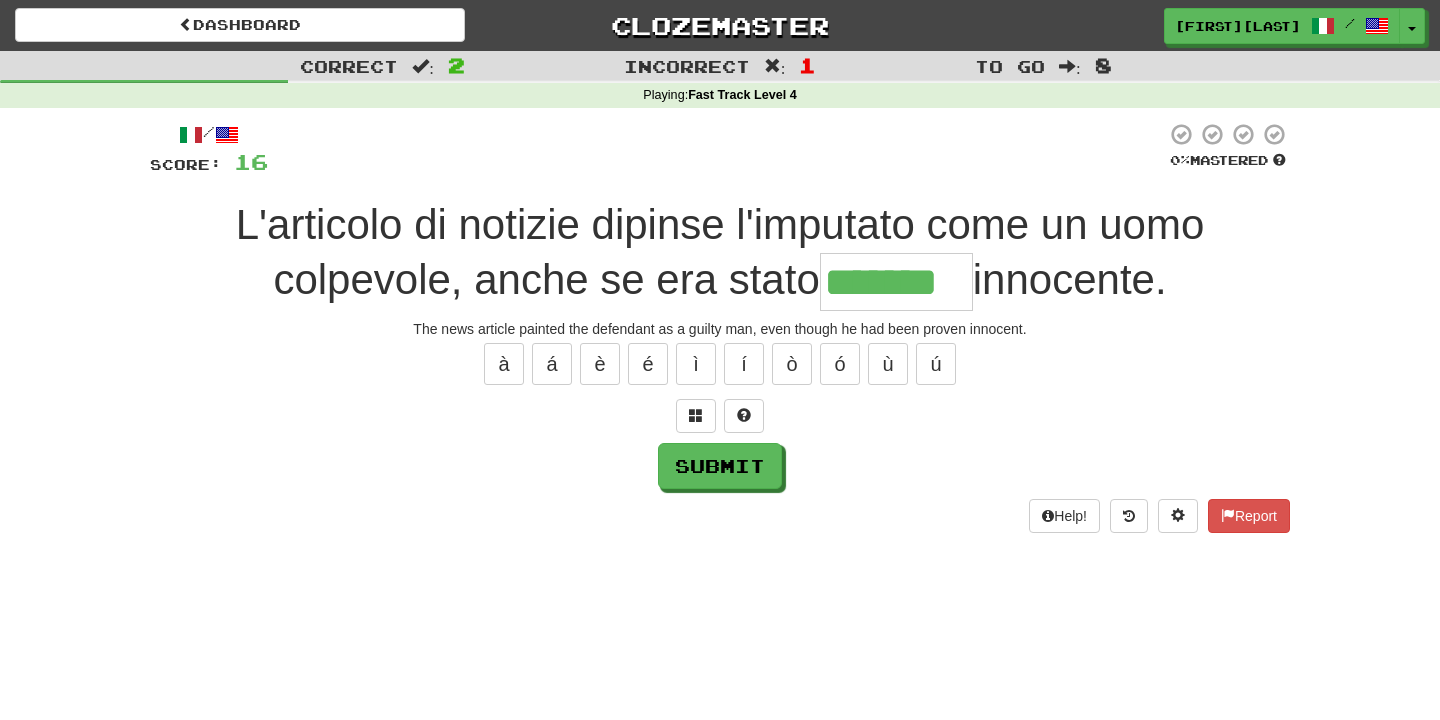 type on "*******" 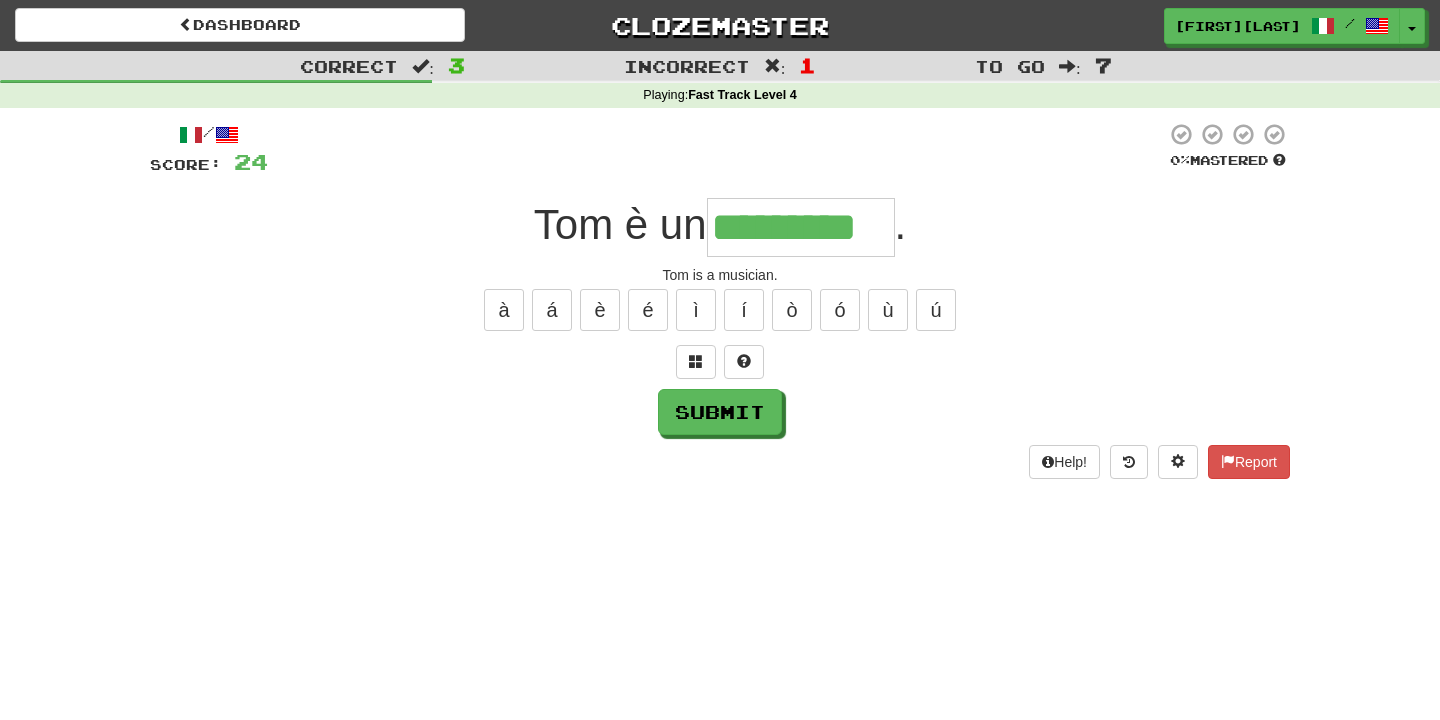 type on "*********" 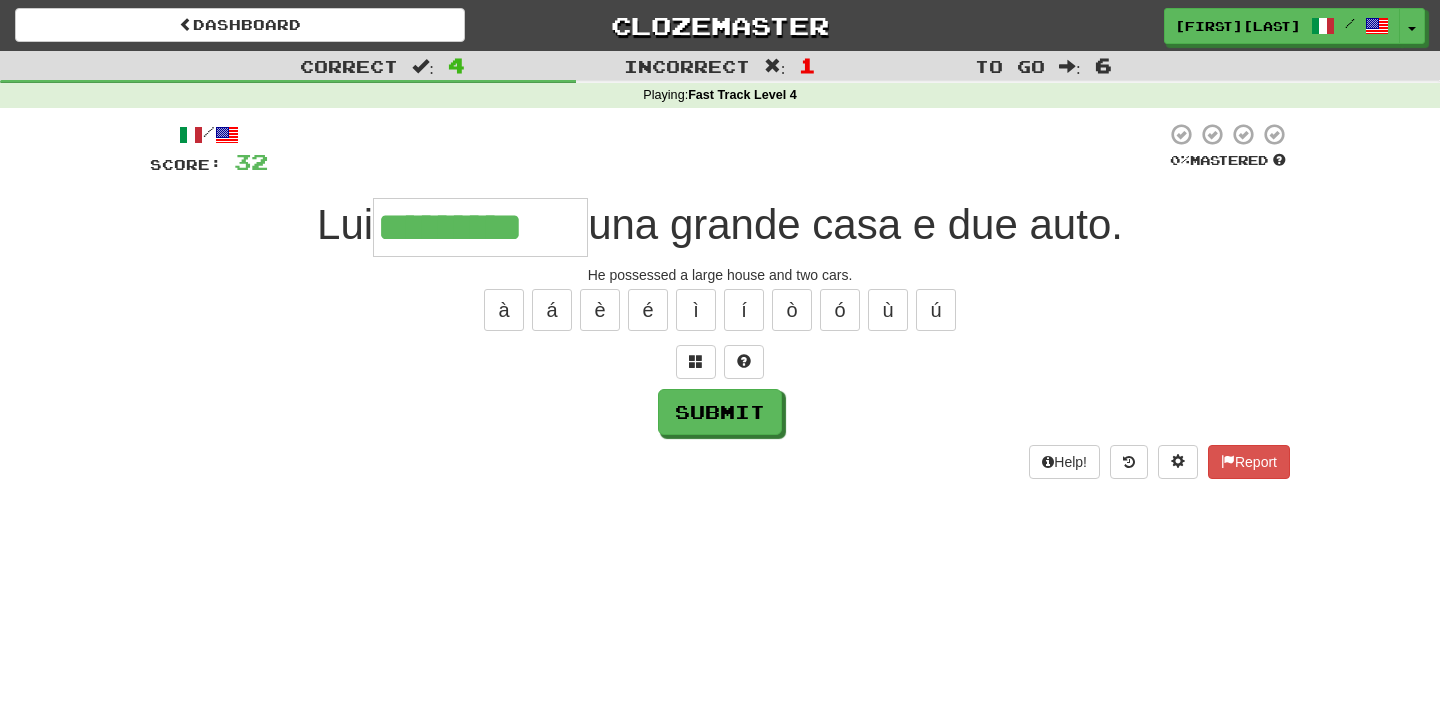 type on "*********" 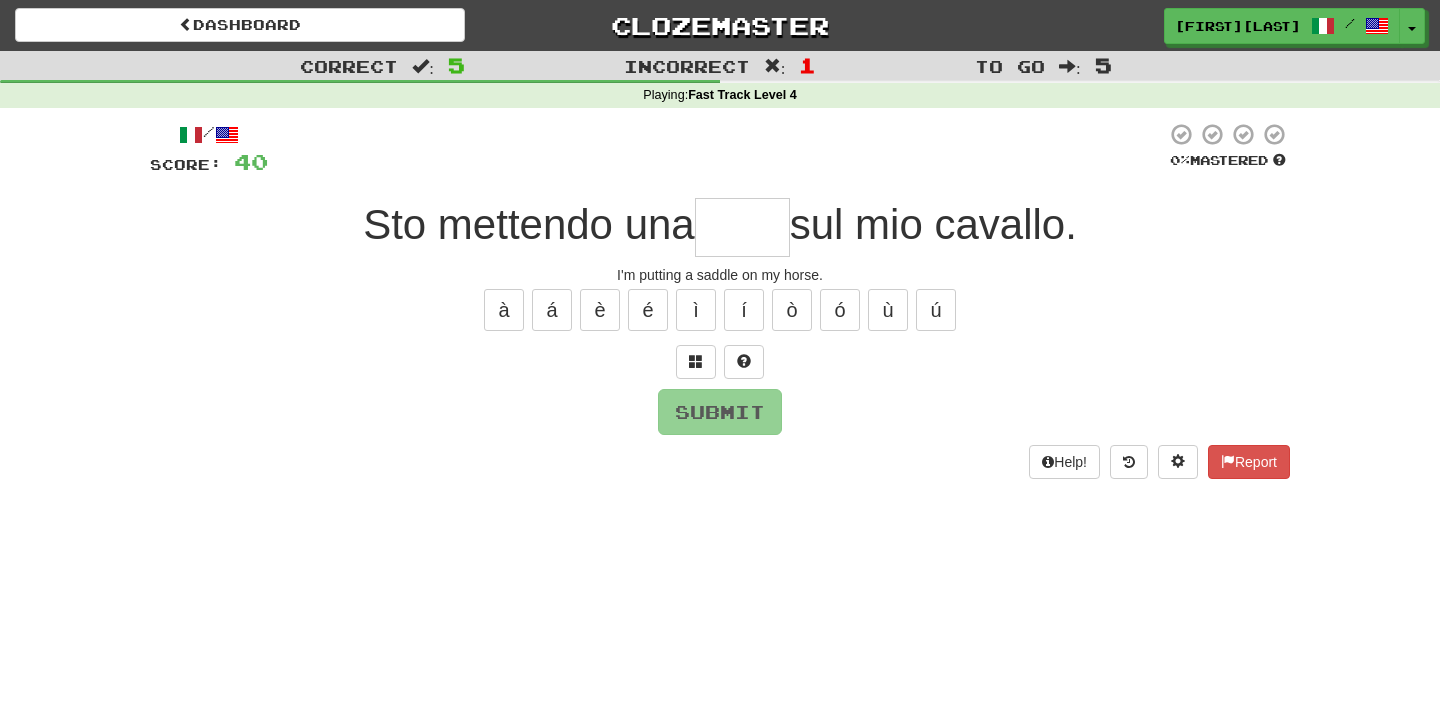 type on "*****" 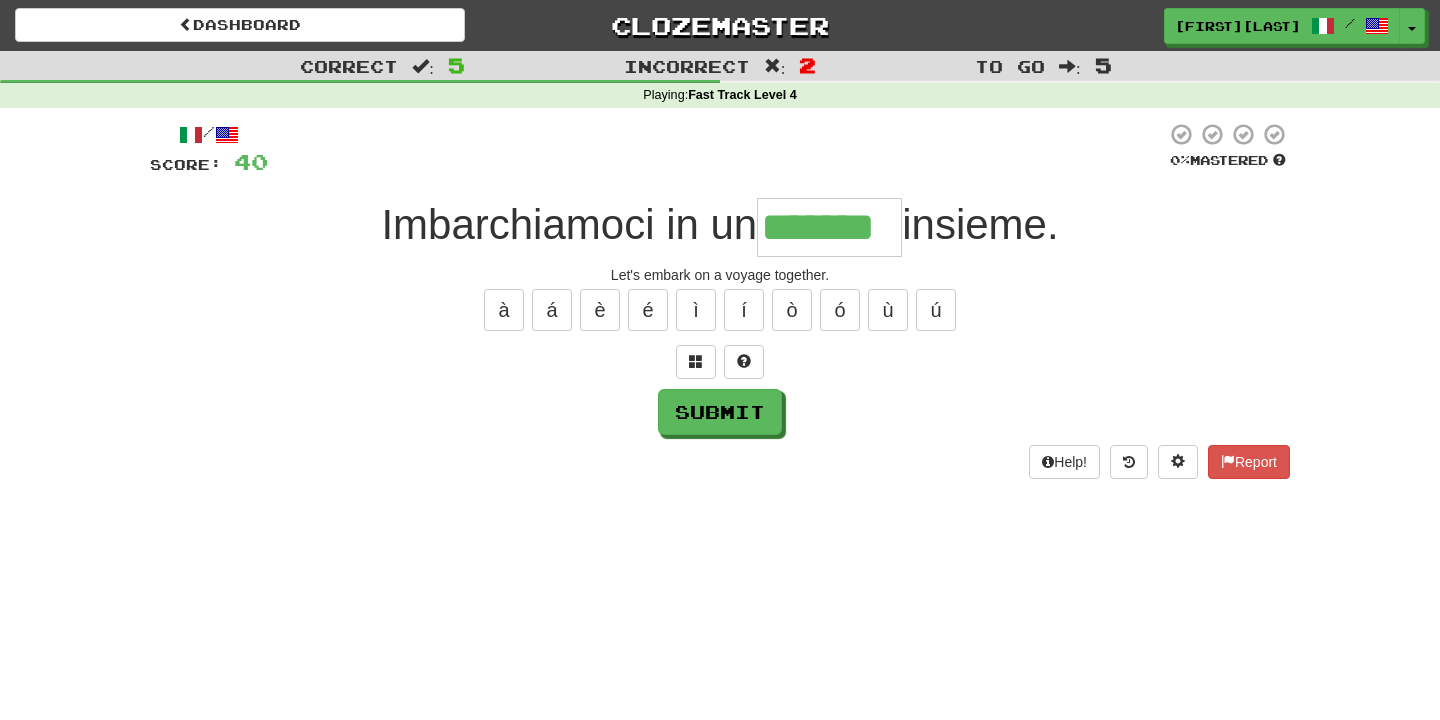 type on "*******" 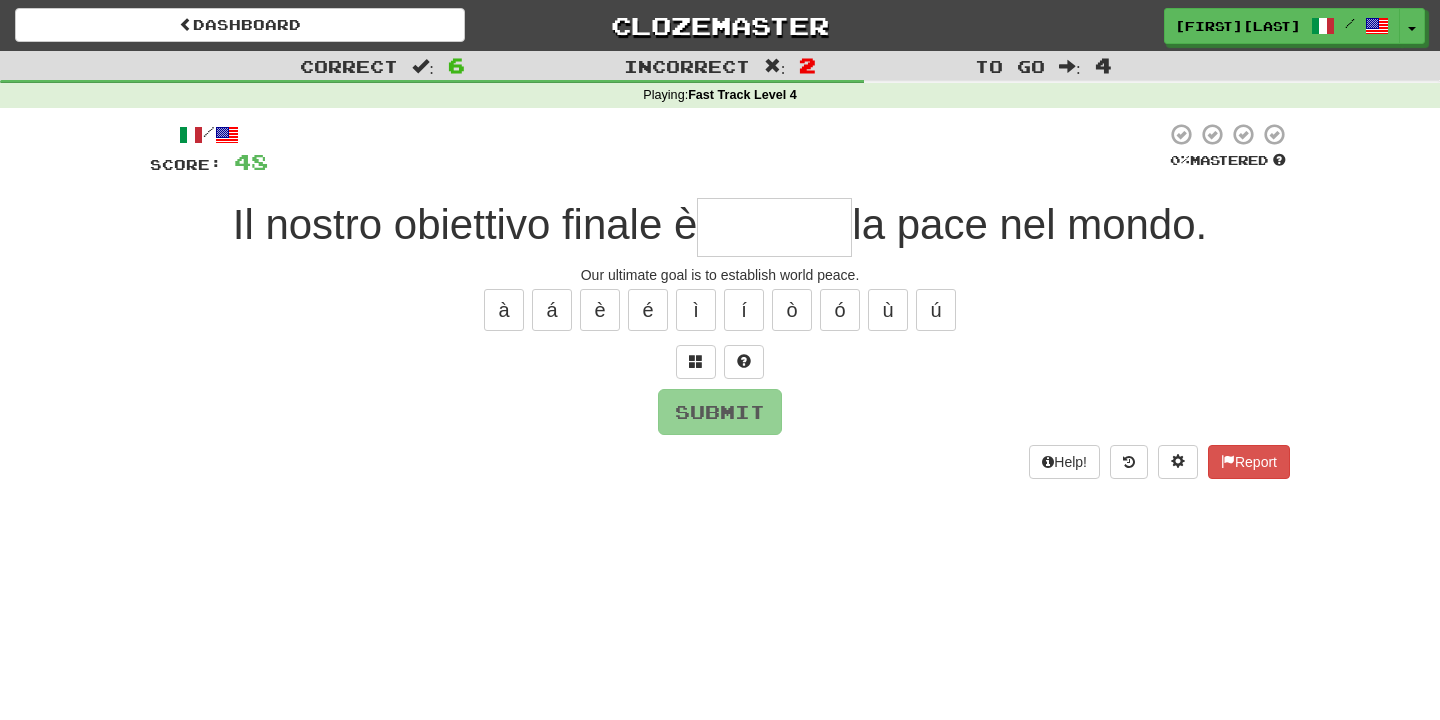 type on "*" 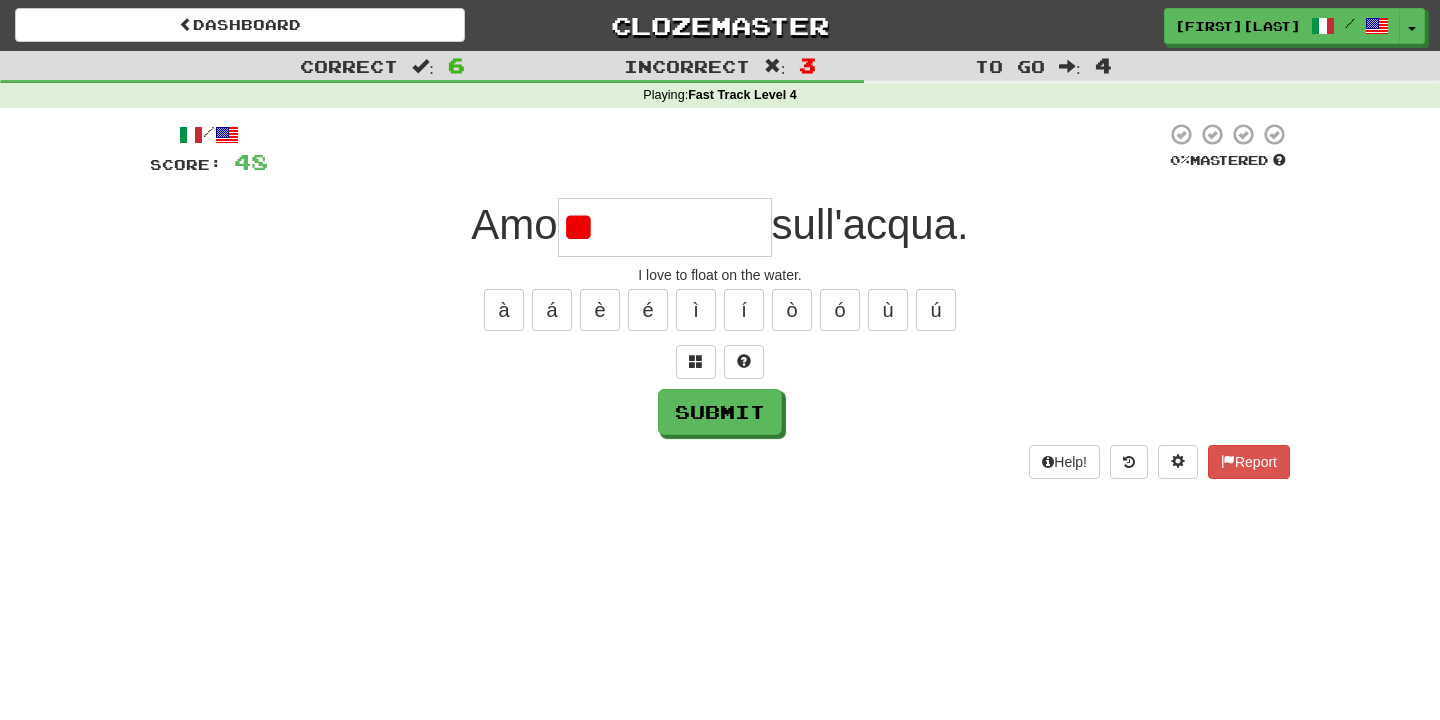 type on "*" 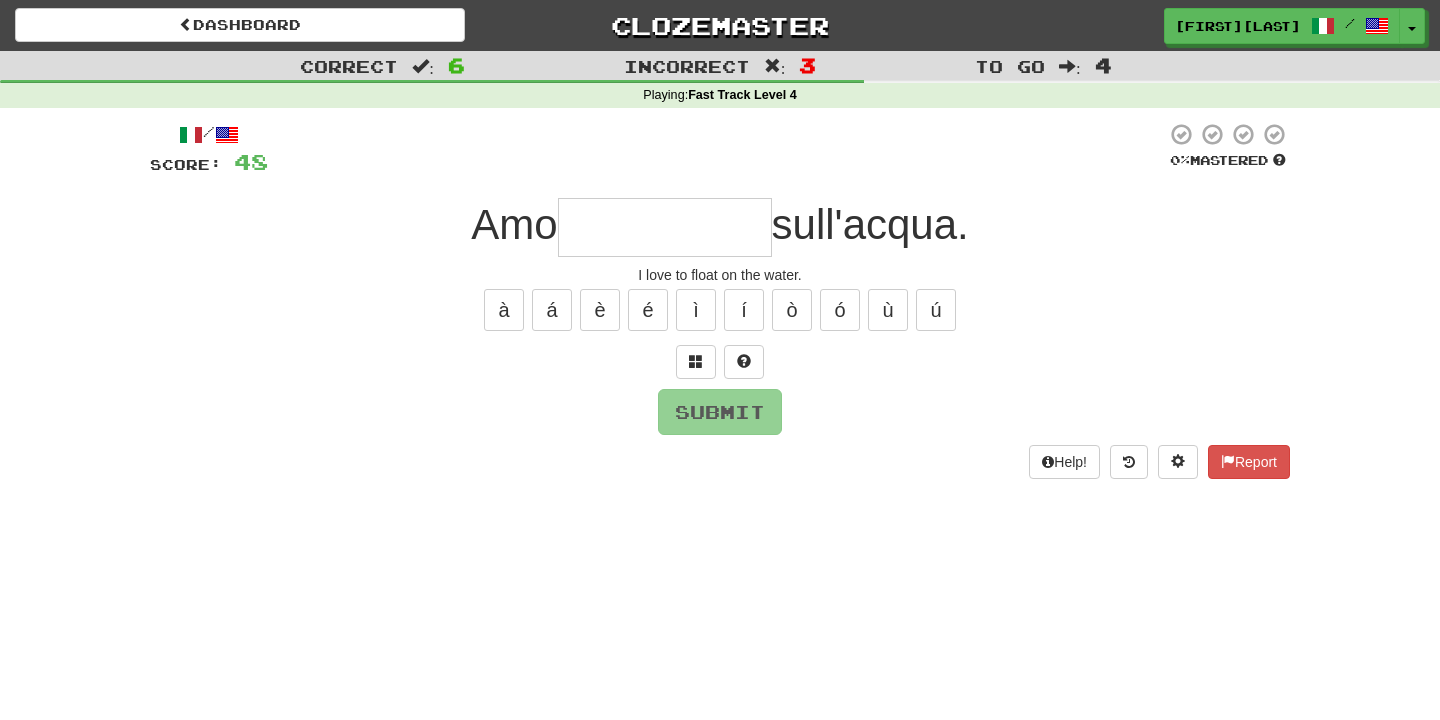 type on "**********" 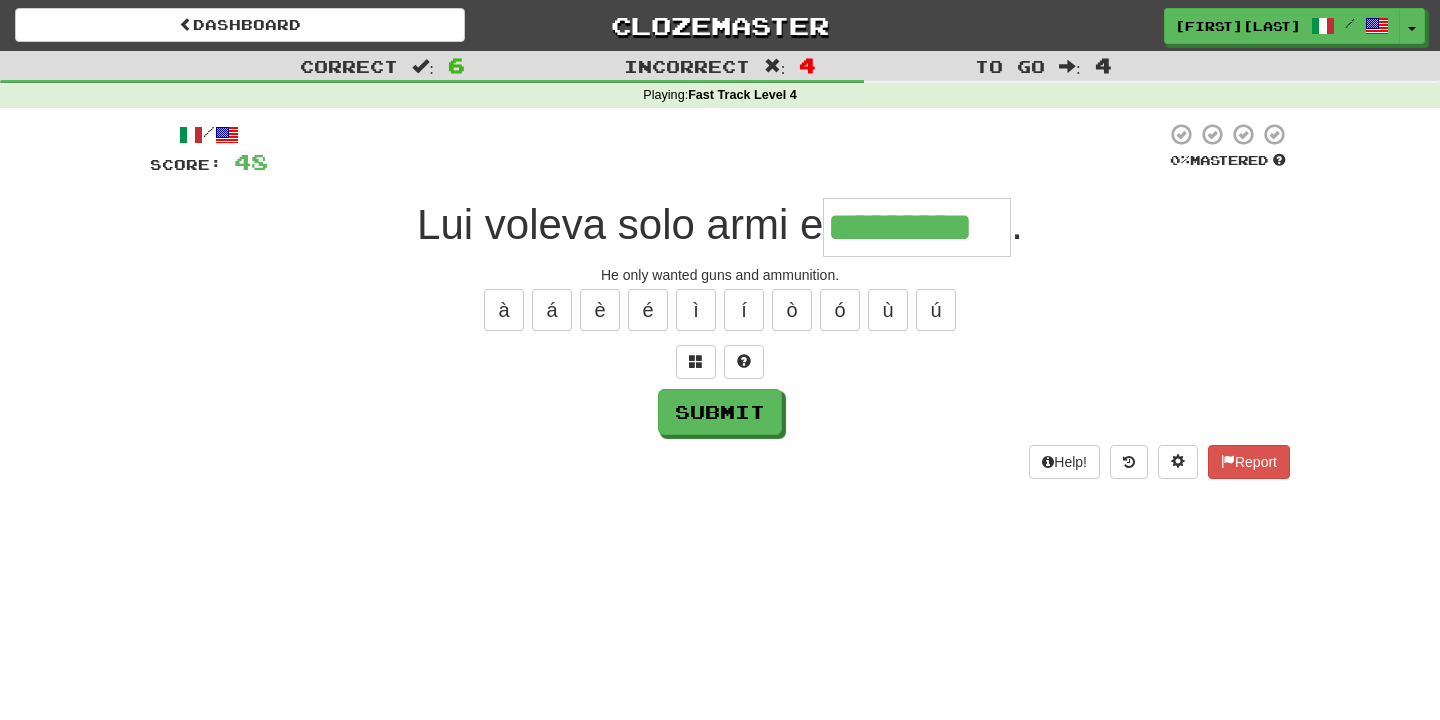 type on "*********" 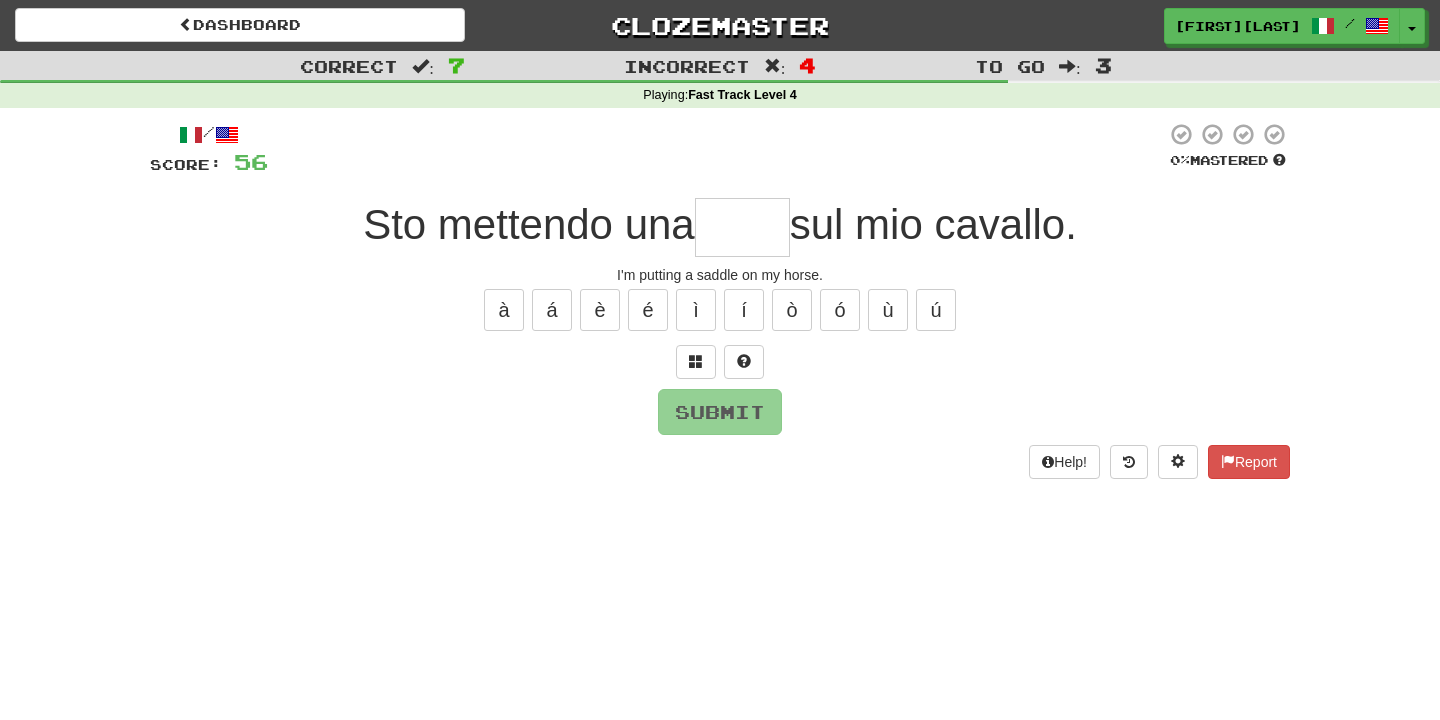 type on "*****" 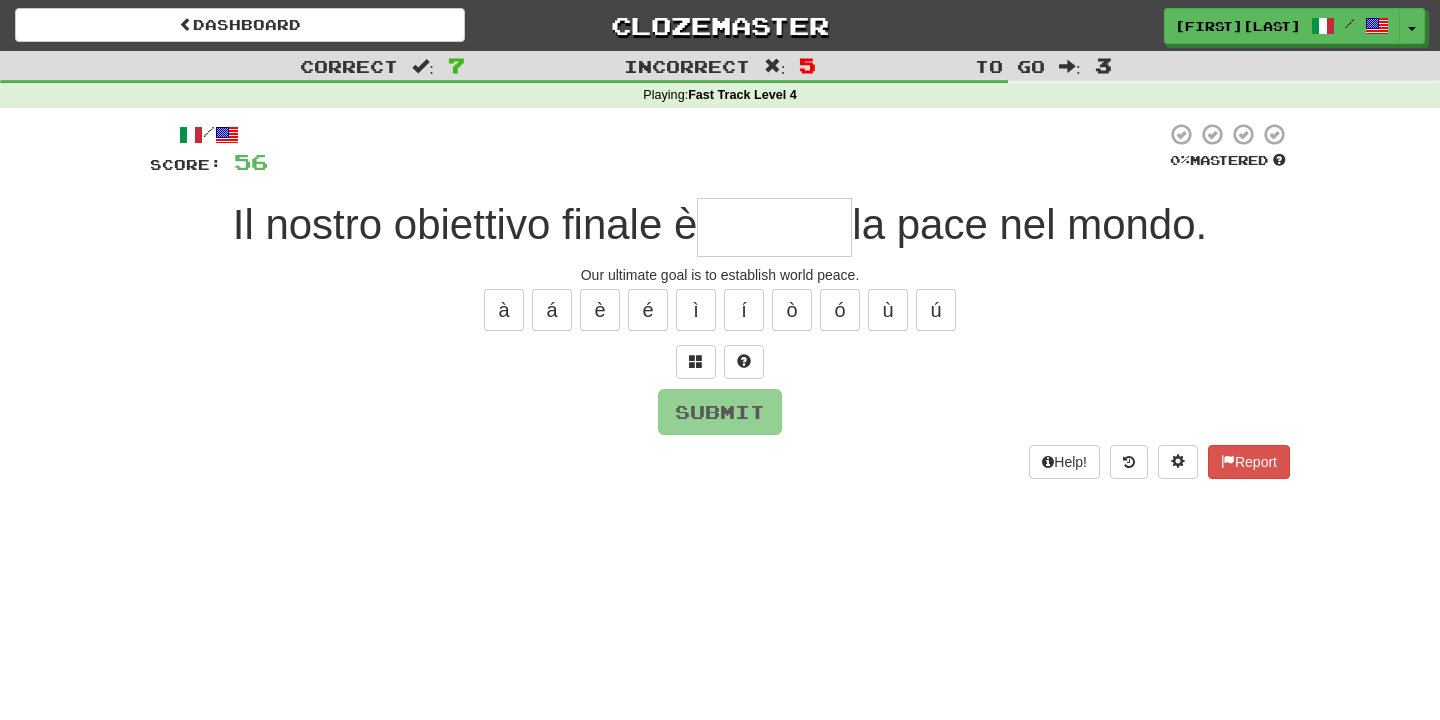 type on "*********" 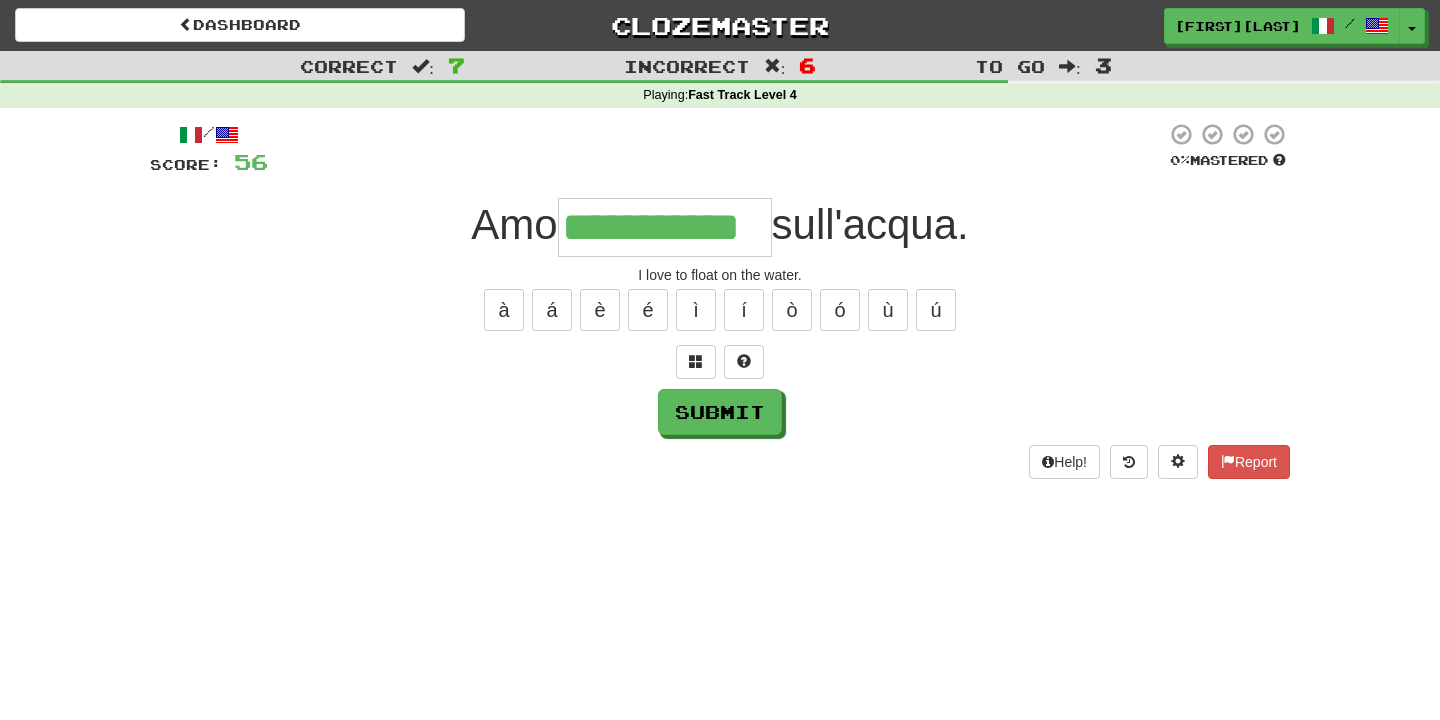 type on "**********" 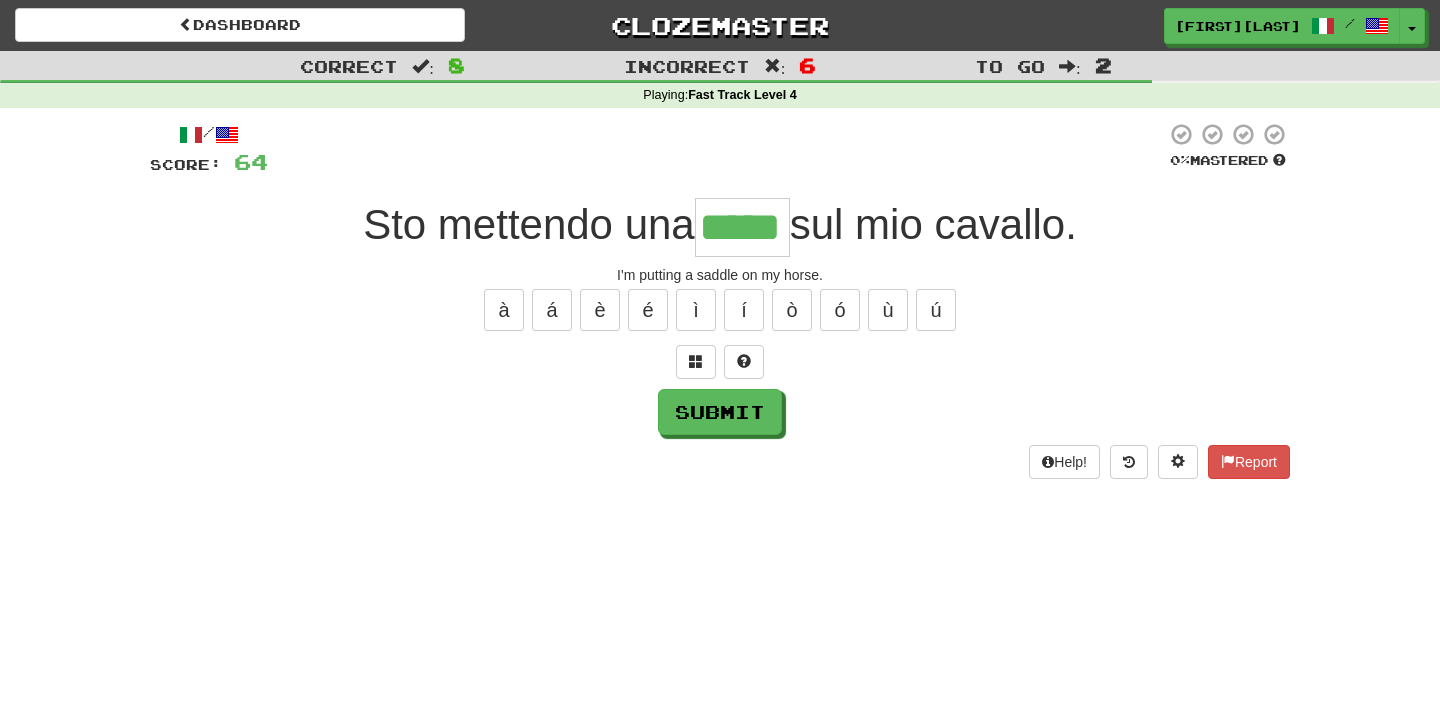 type on "*****" 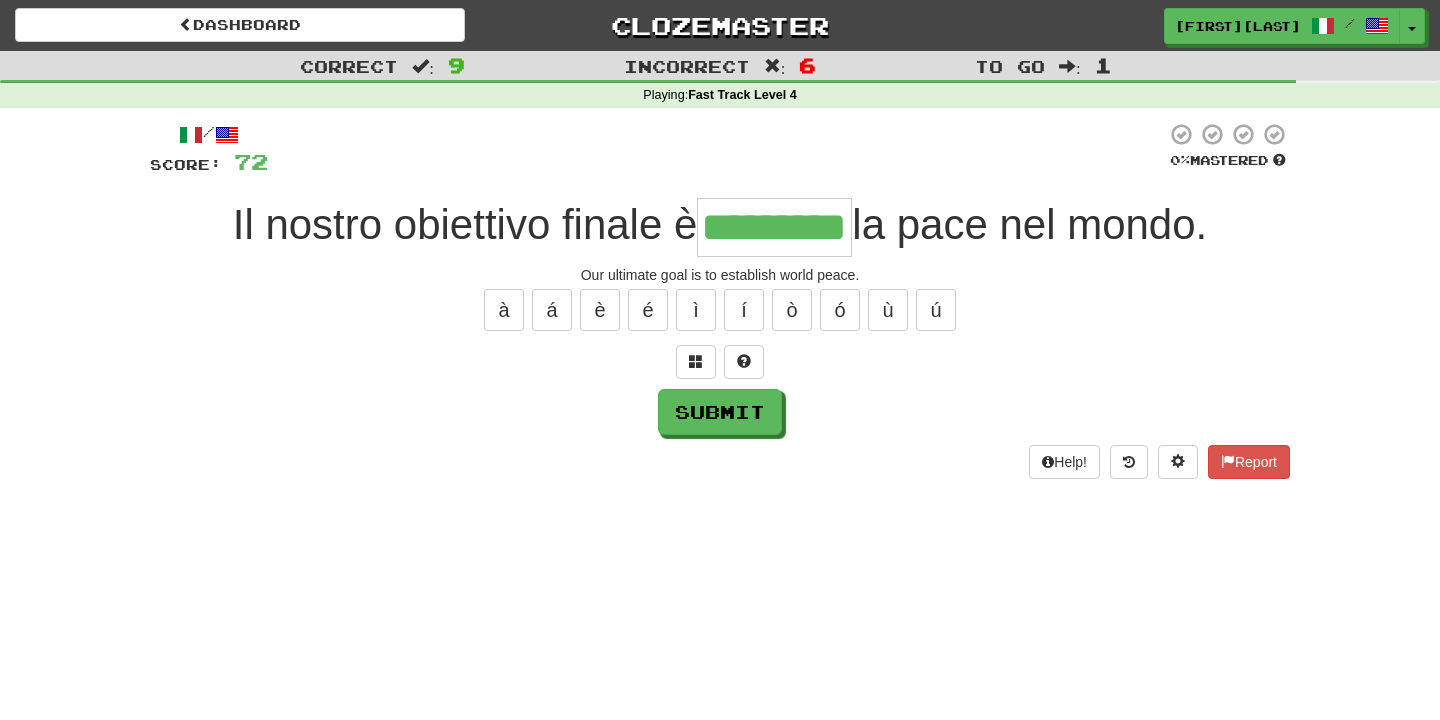 type on "*********" 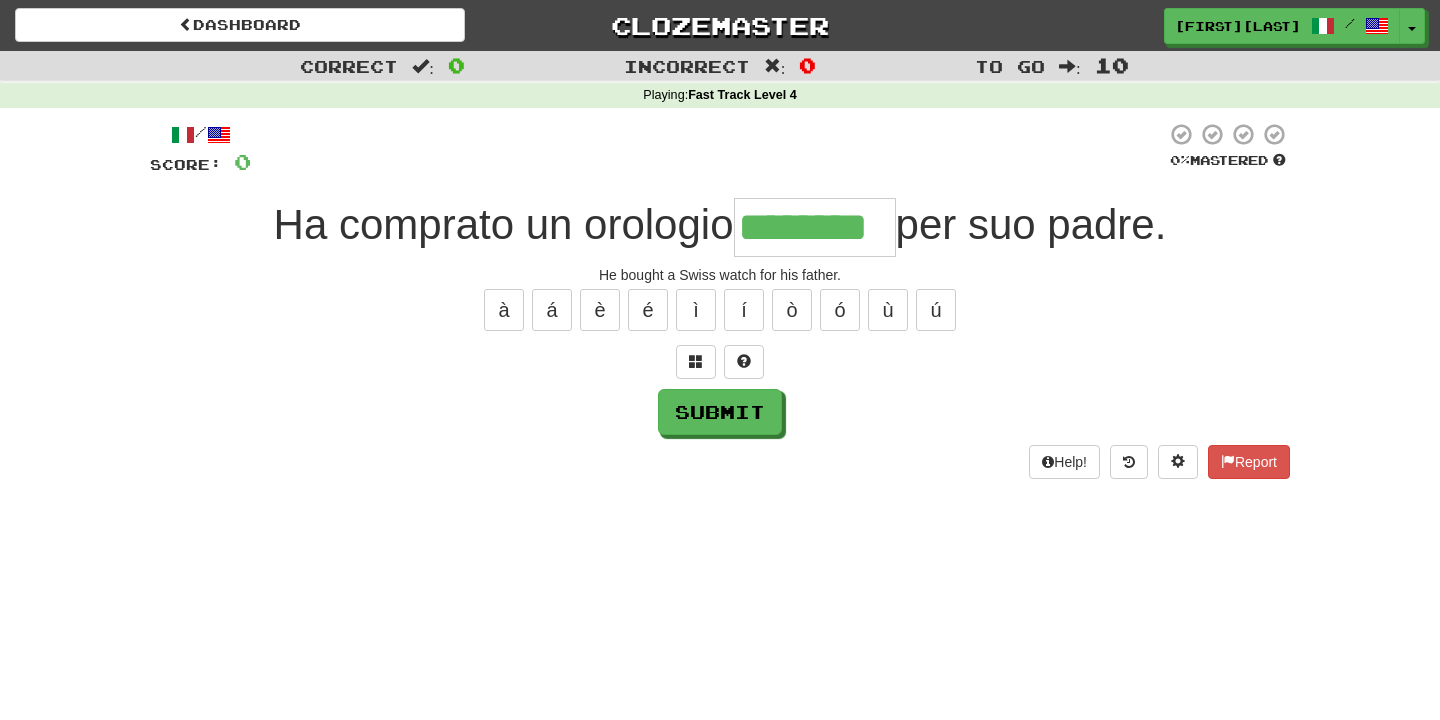 type on "********" 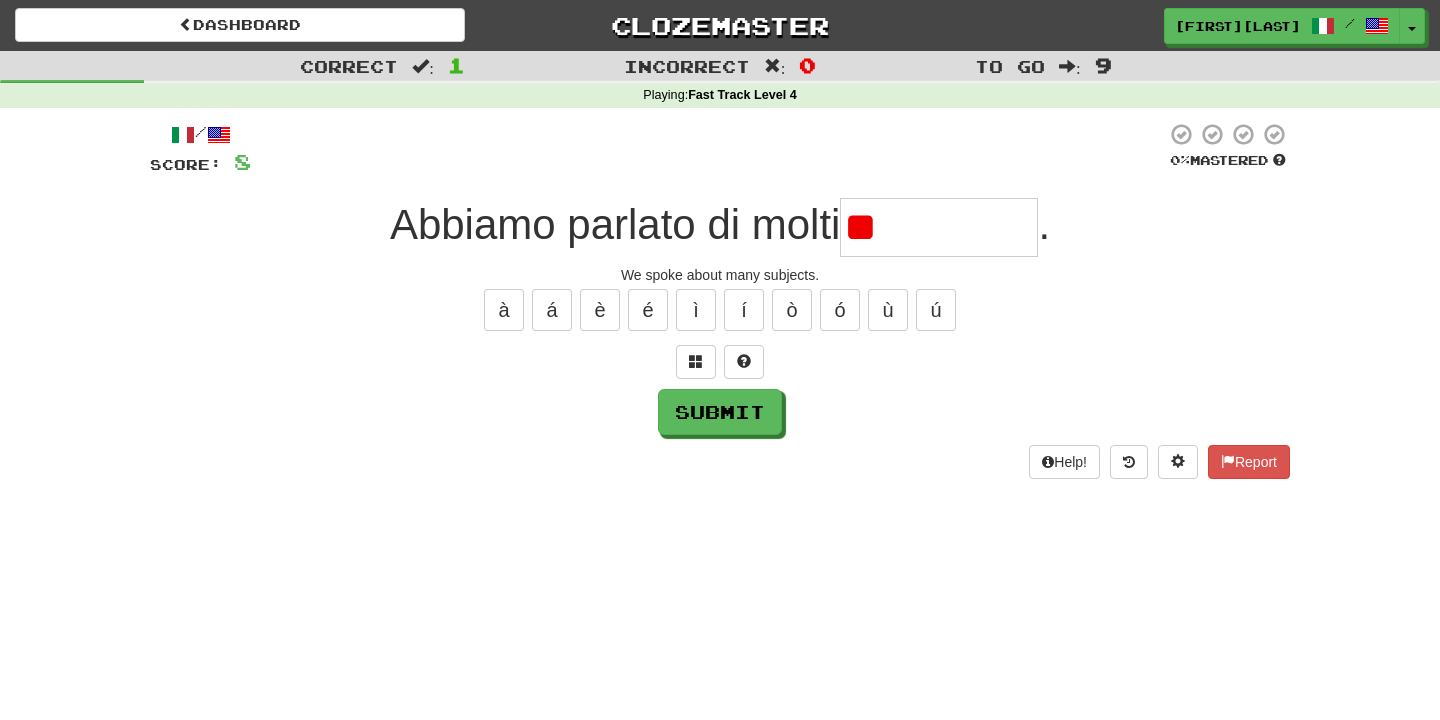 type on "*" 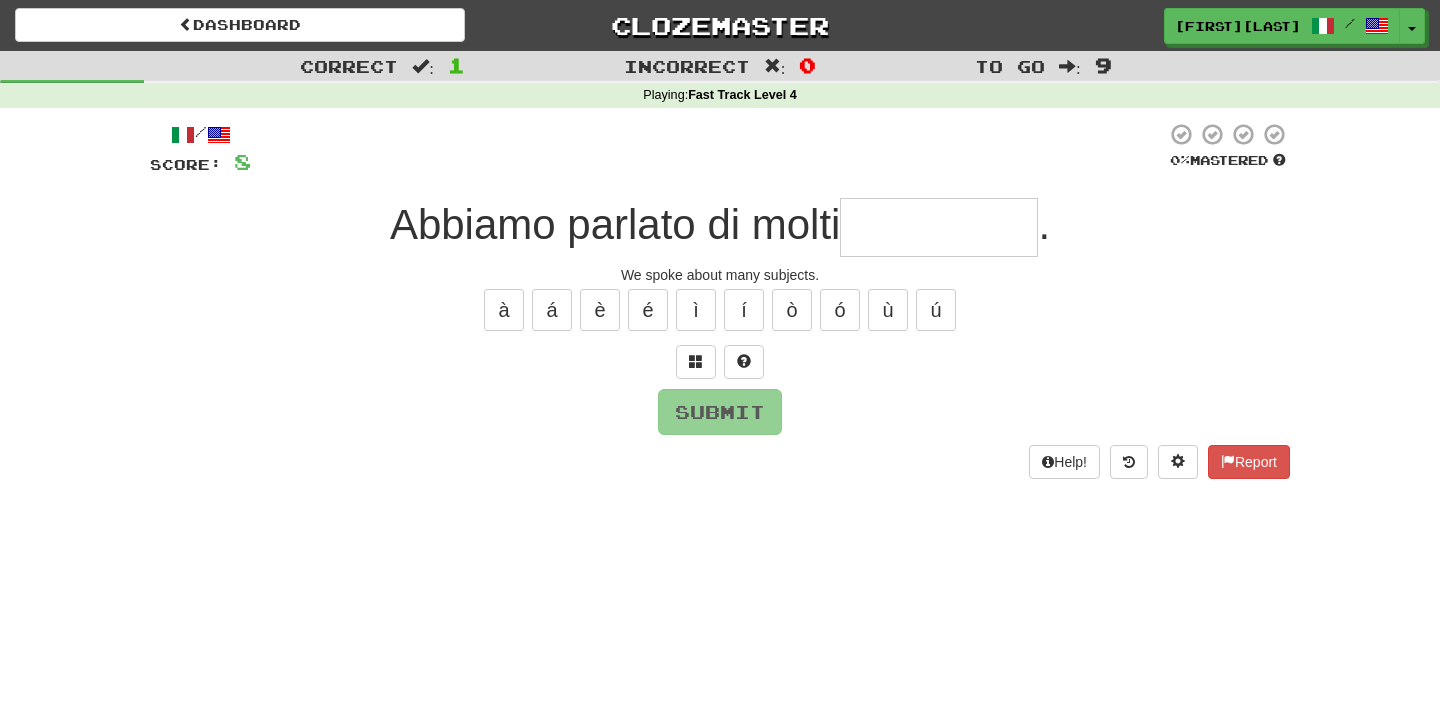 type on "*********" 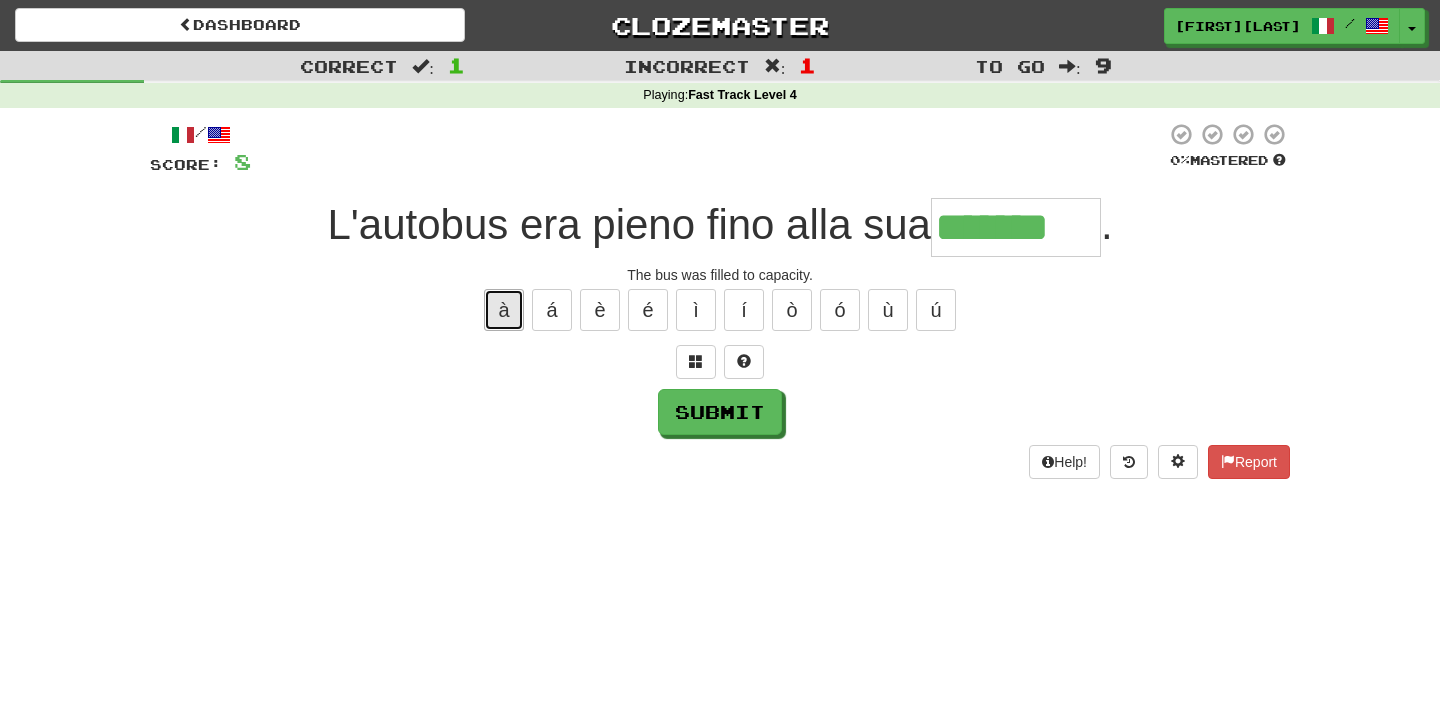 click on "à" at bounding box center [504, 310] 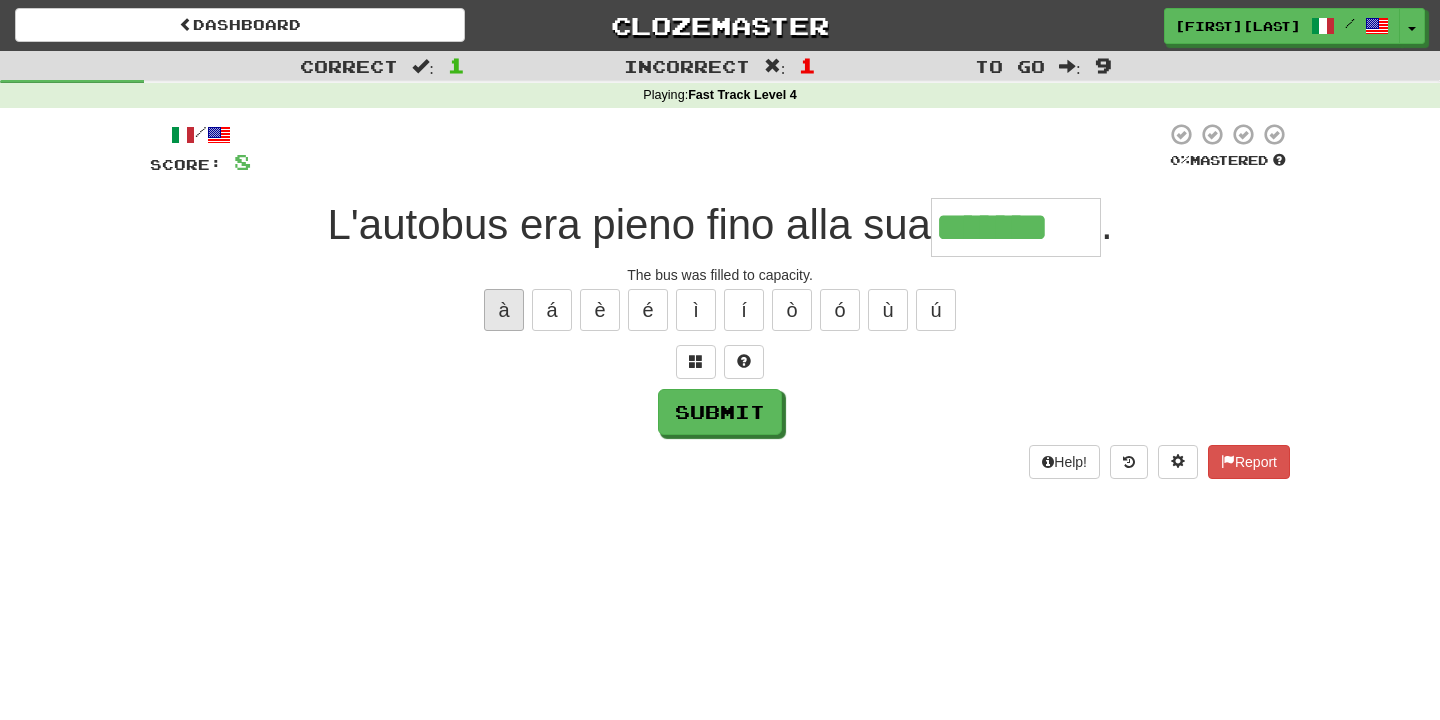 type on "********" 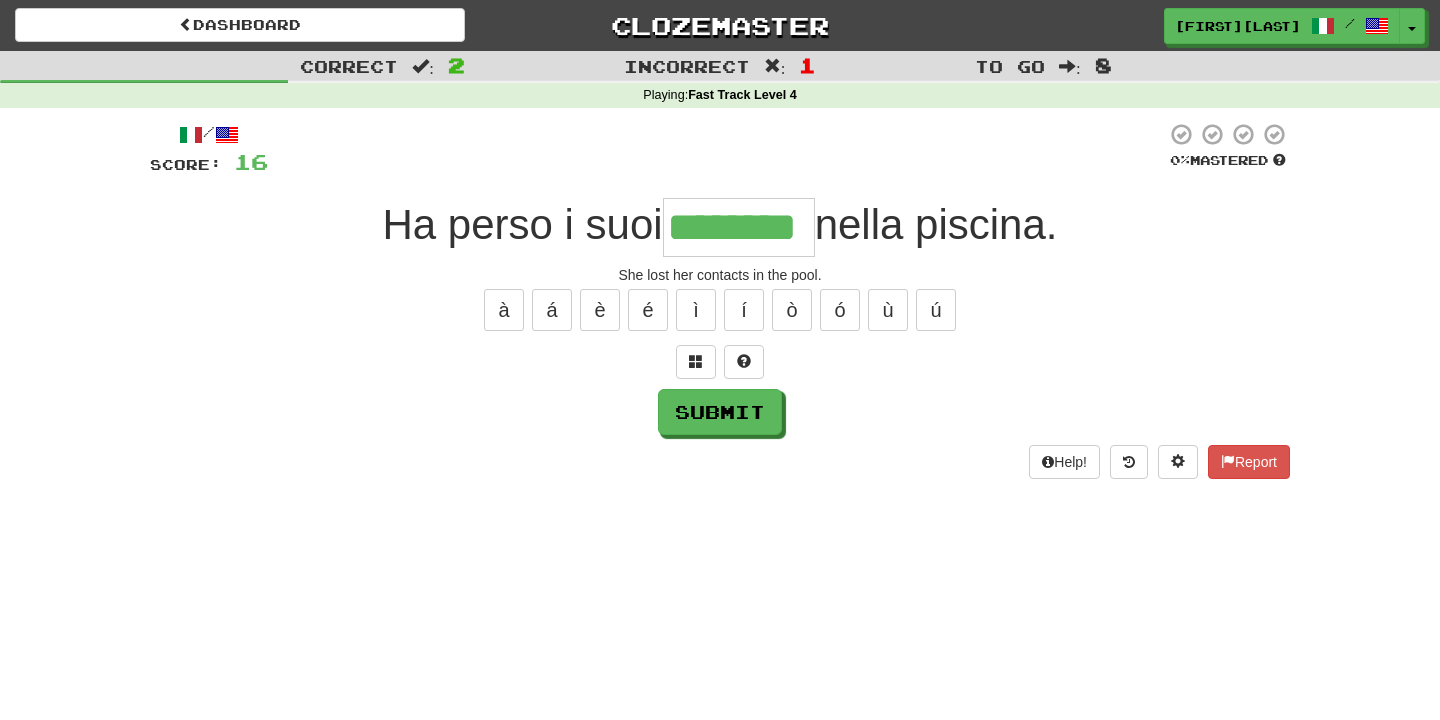 type on "********" 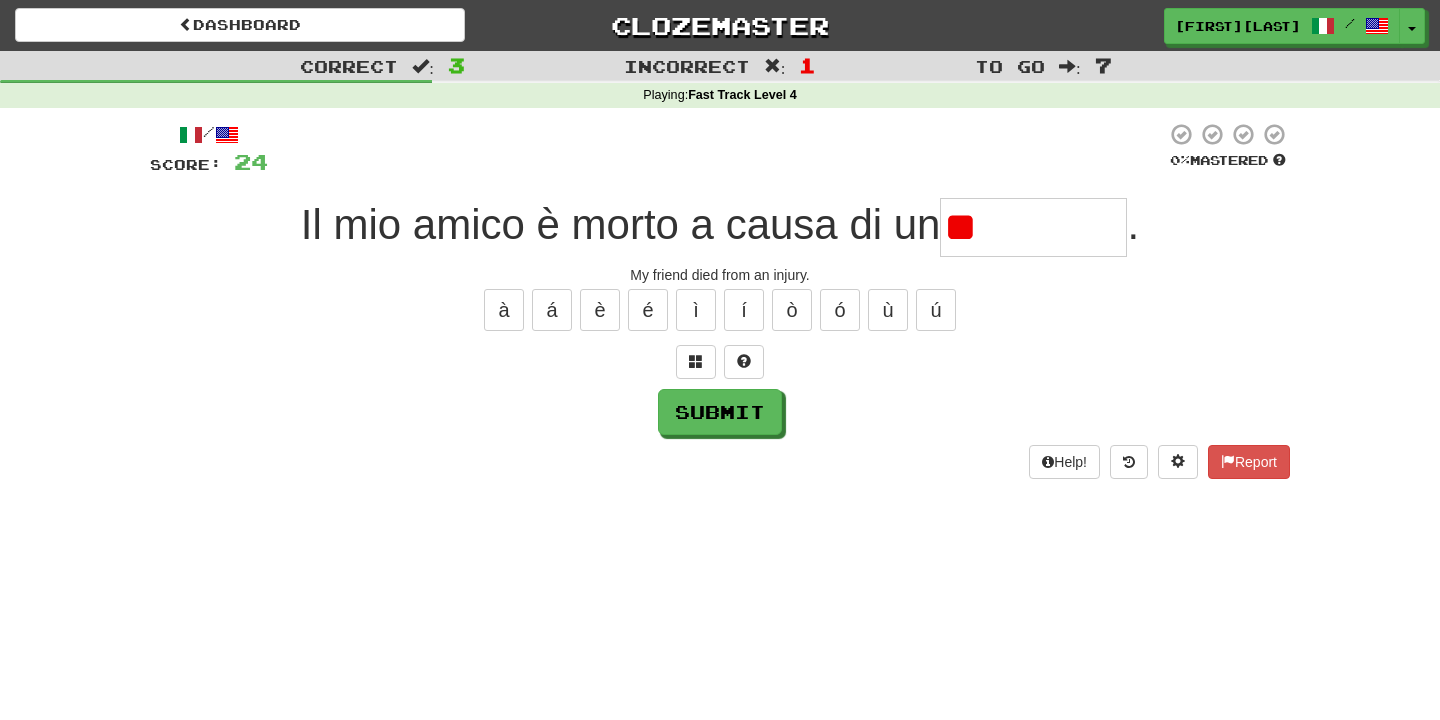 type on "*" 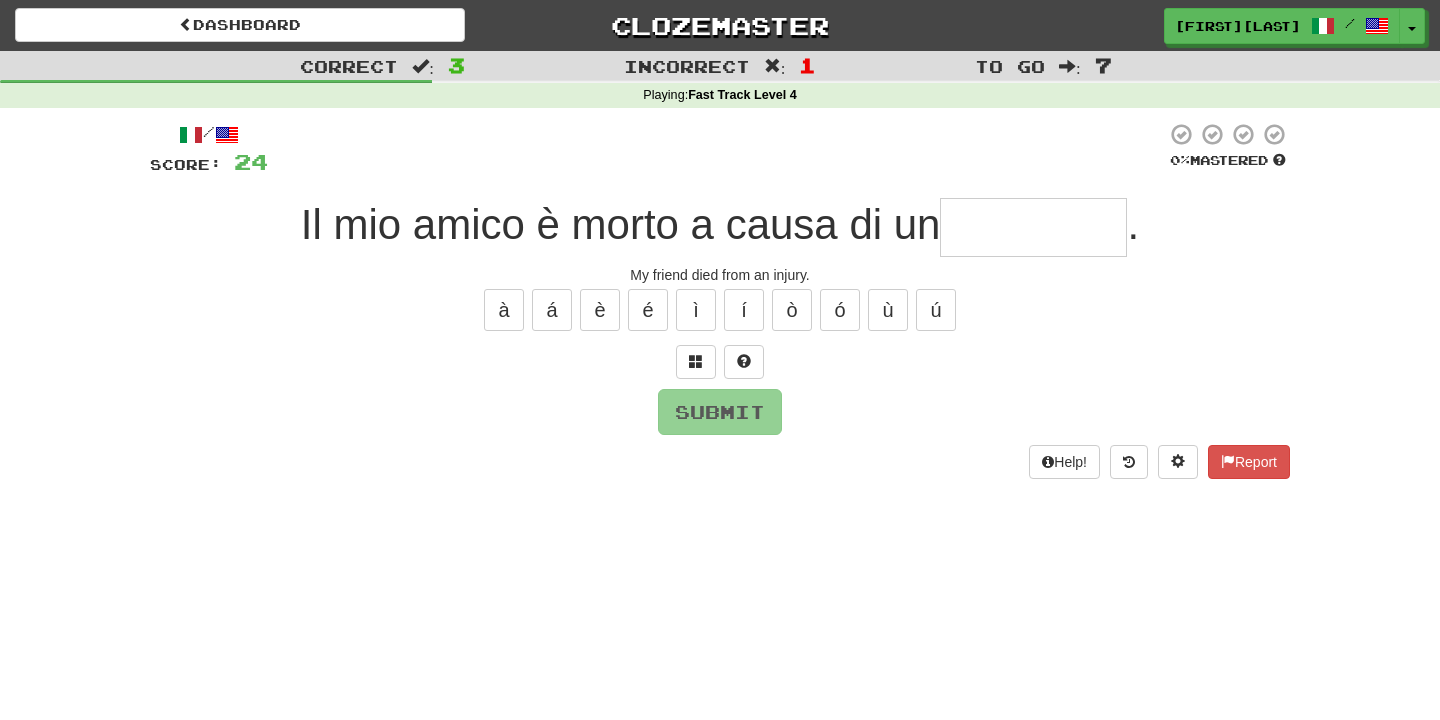 type on "**********" 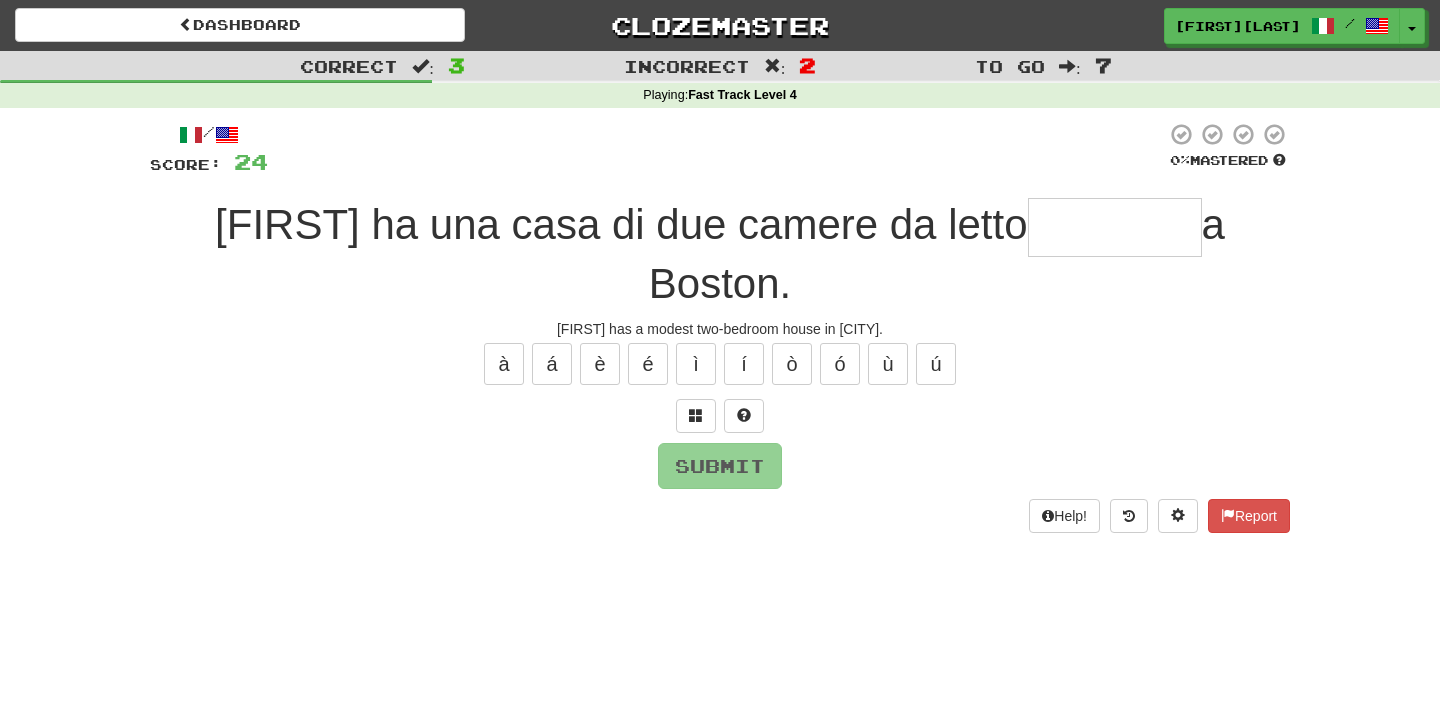 type on "*******" 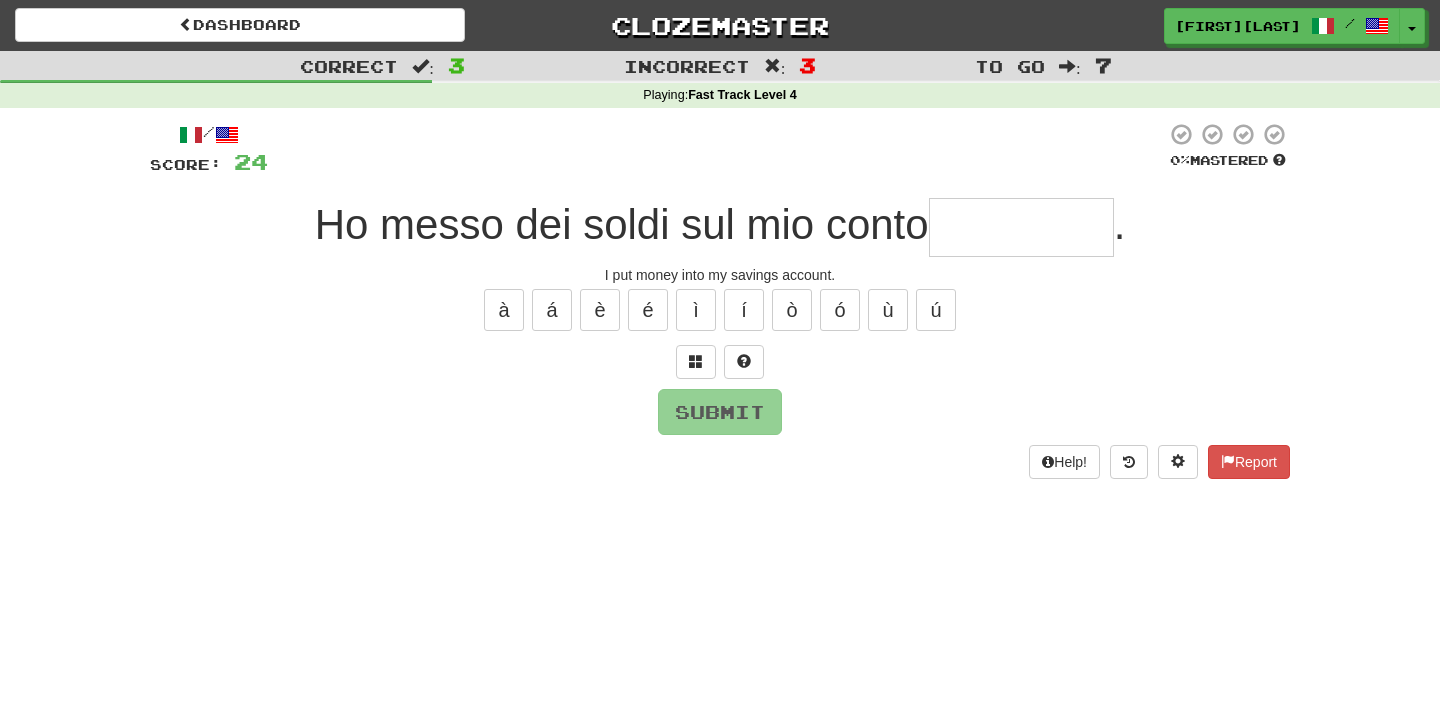 type on "*" 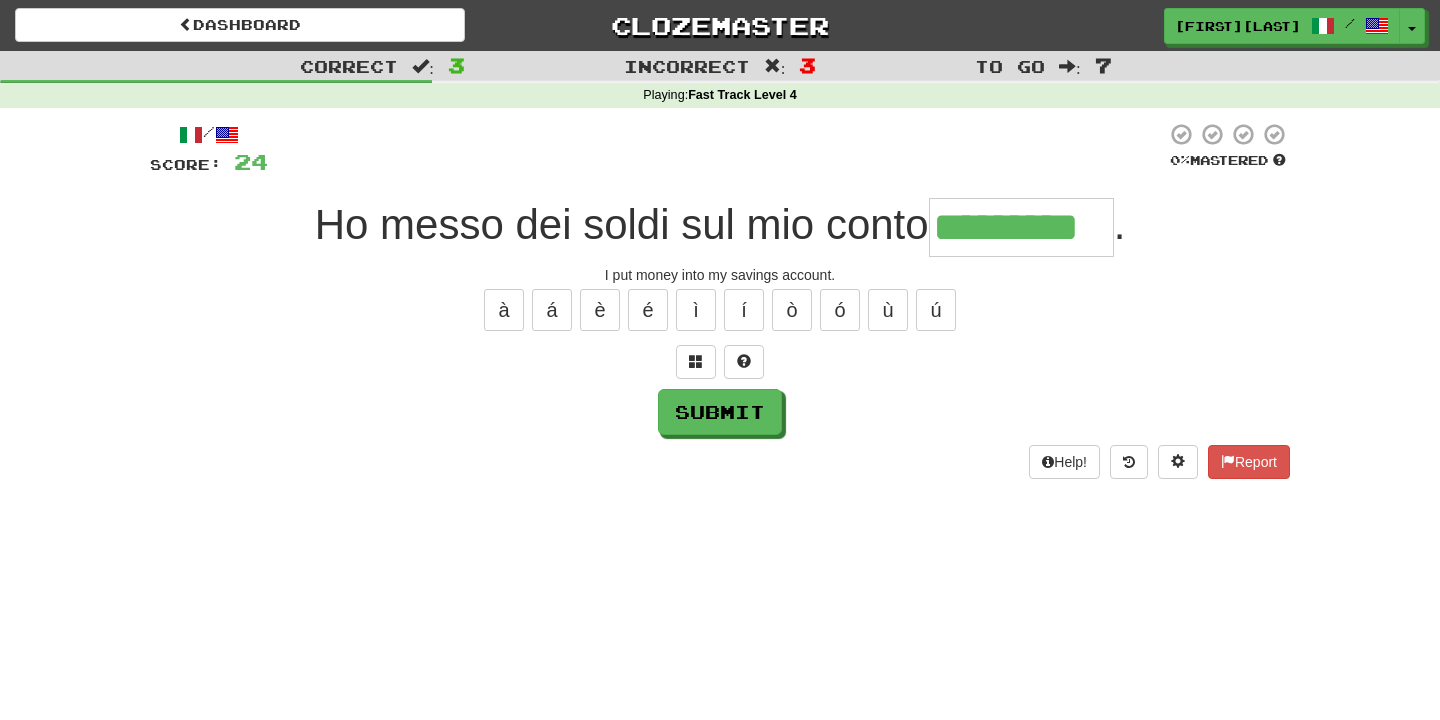 type on "*********" 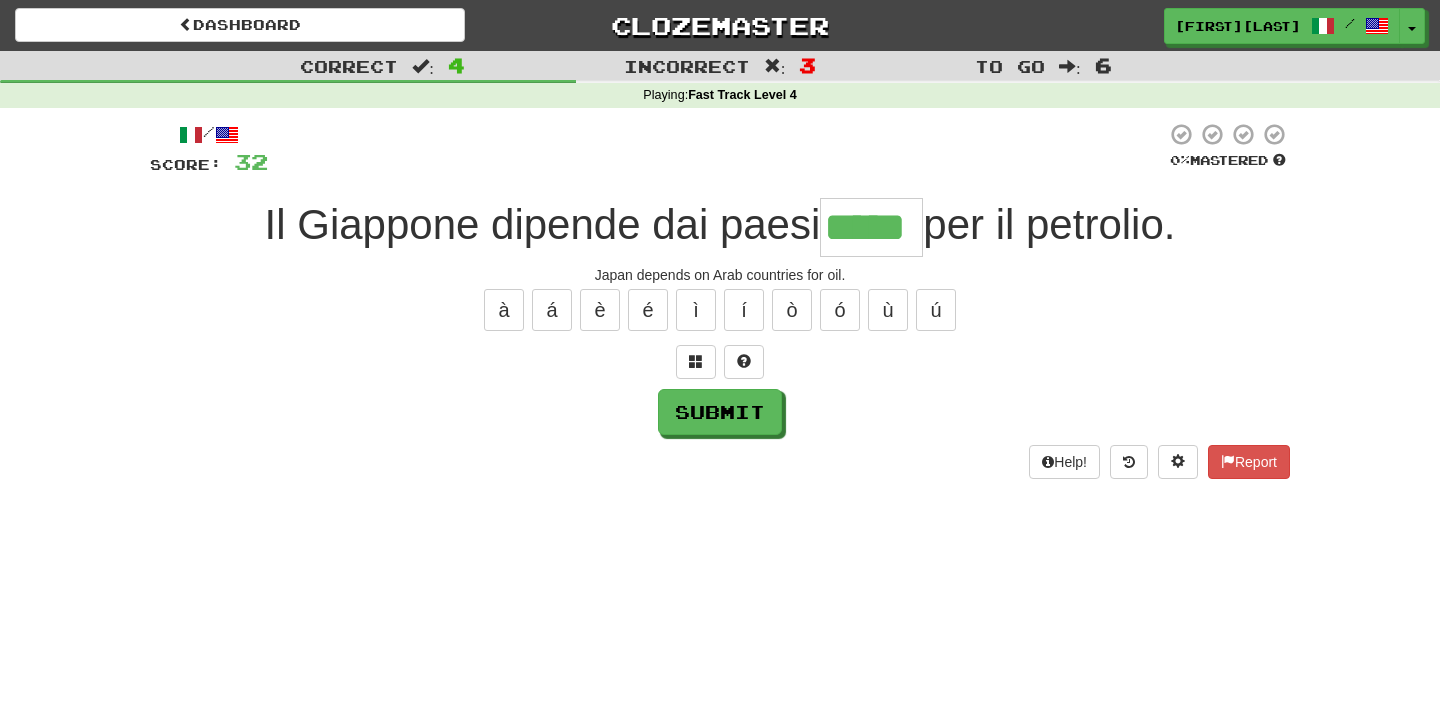 type on "*****" 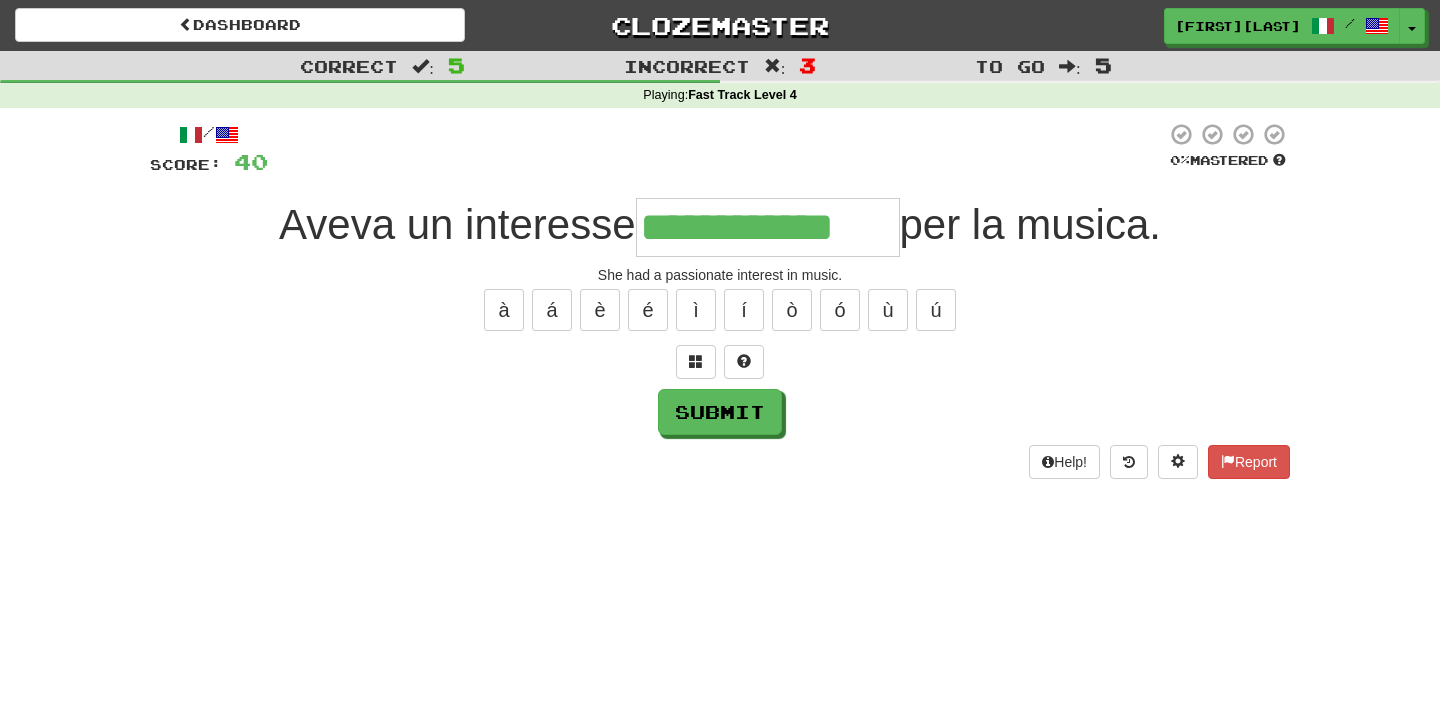 type on "**********" 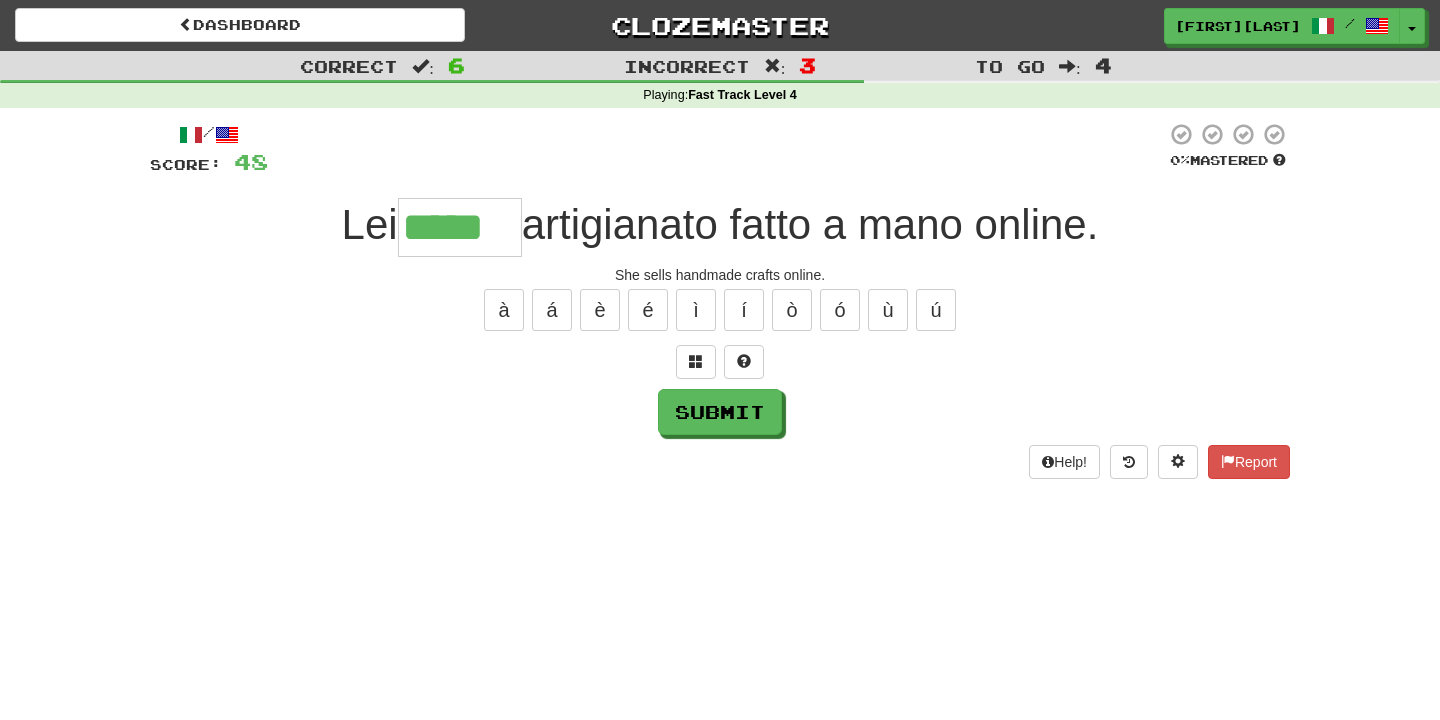 type on "*****" 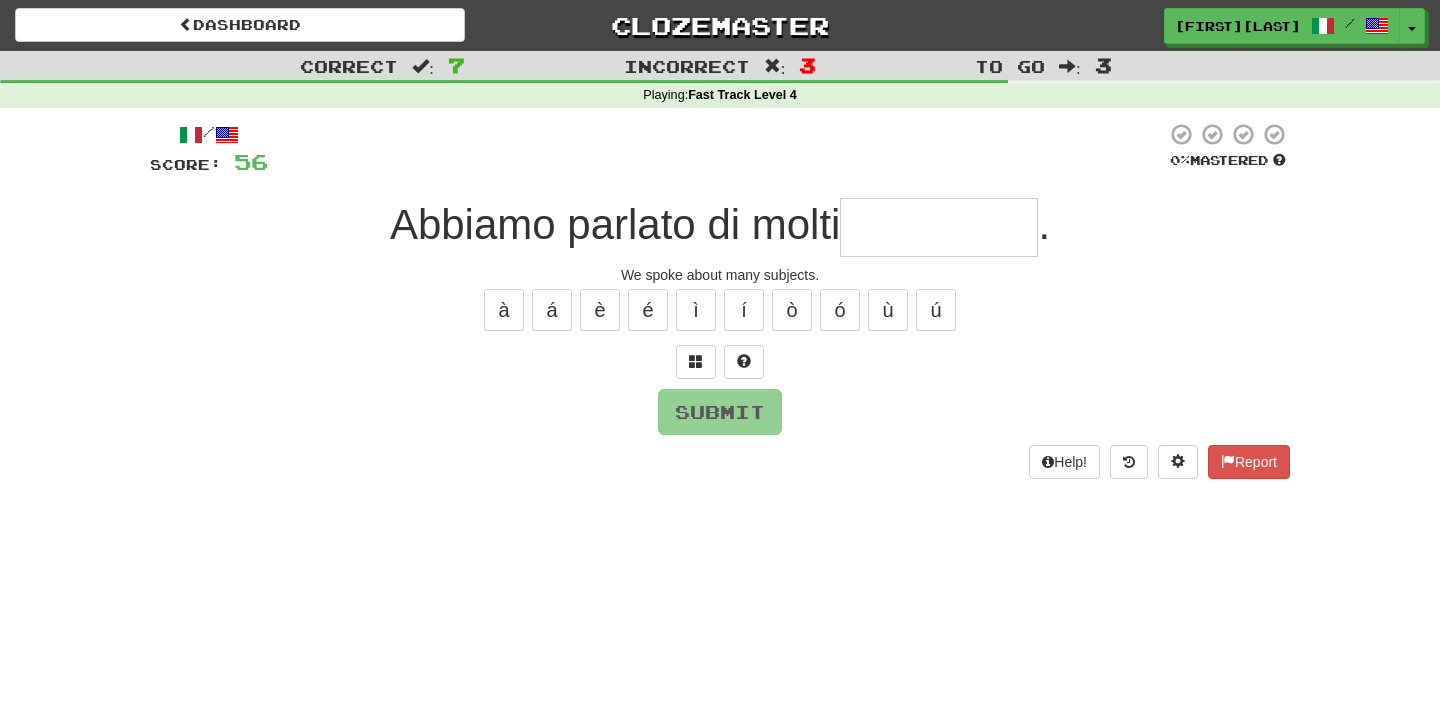 type on "*********" 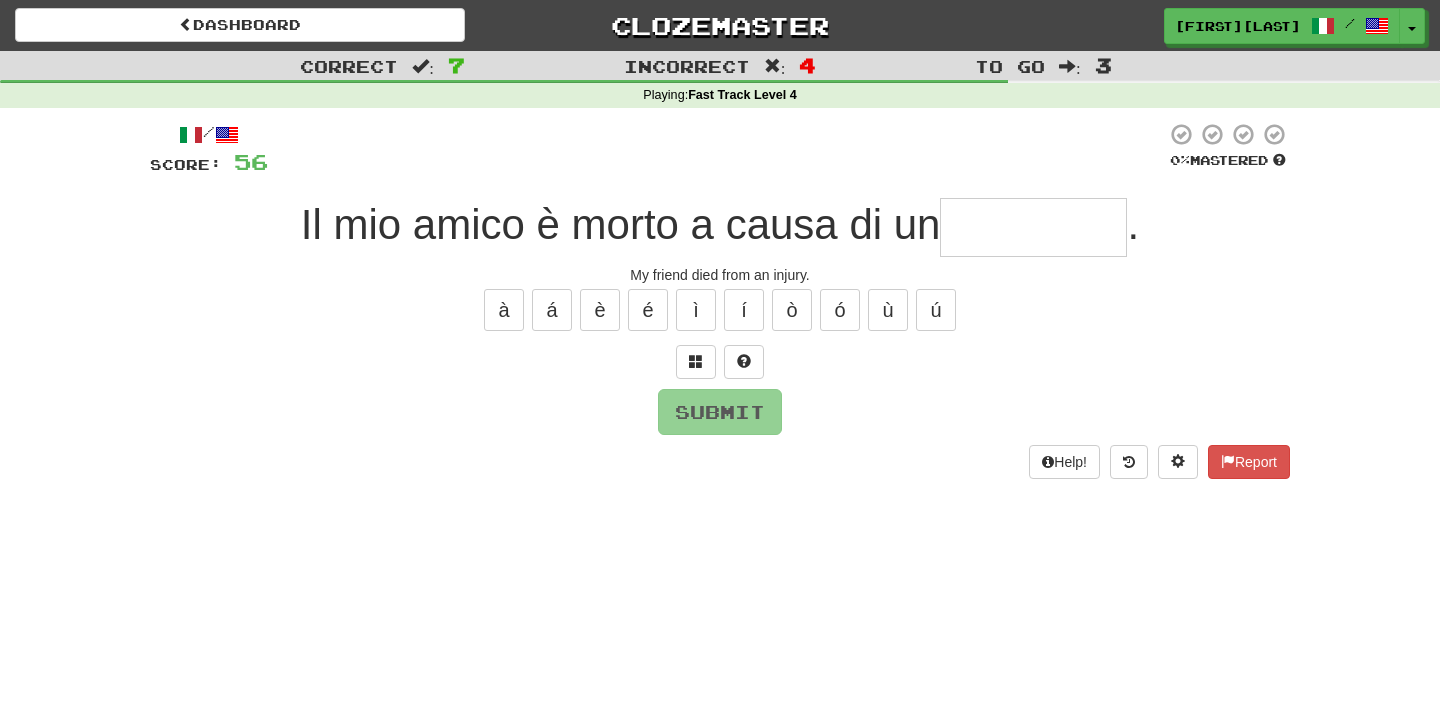 type on "**********" 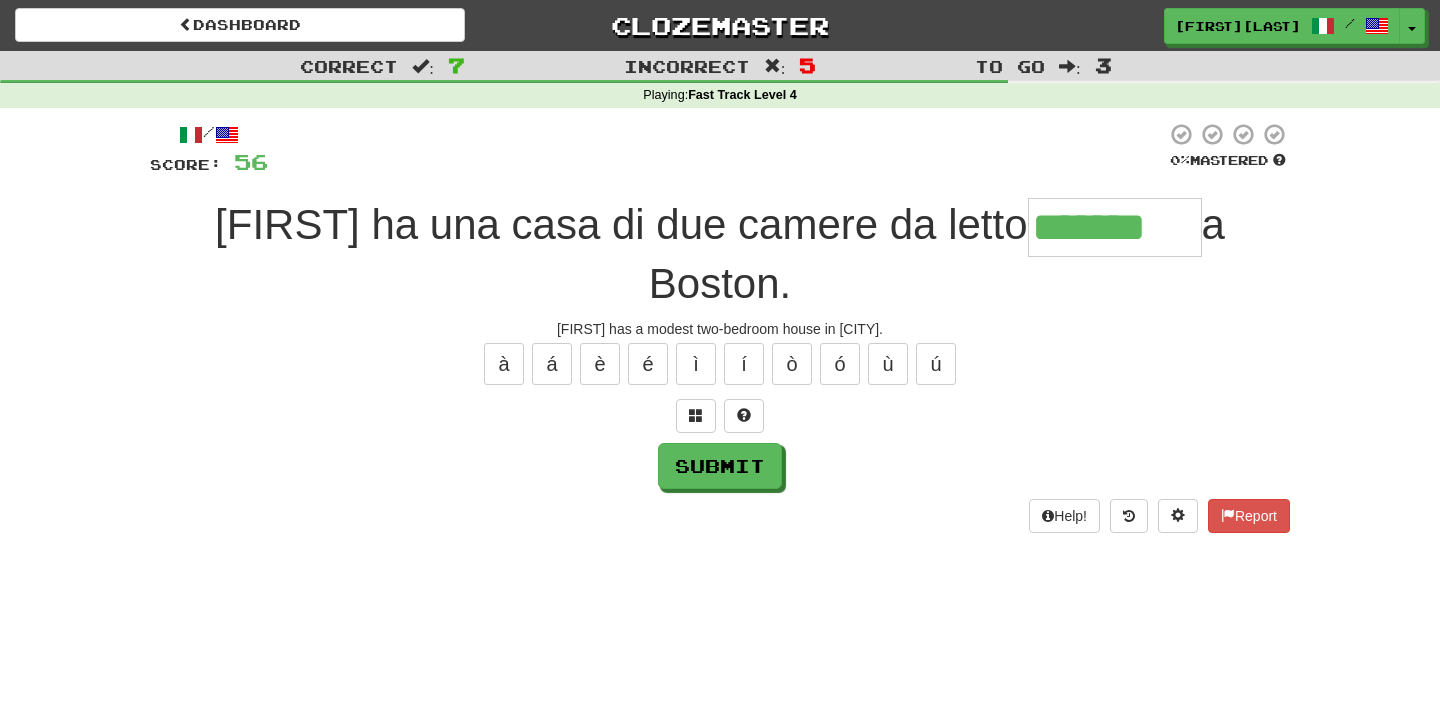 type on "*******" 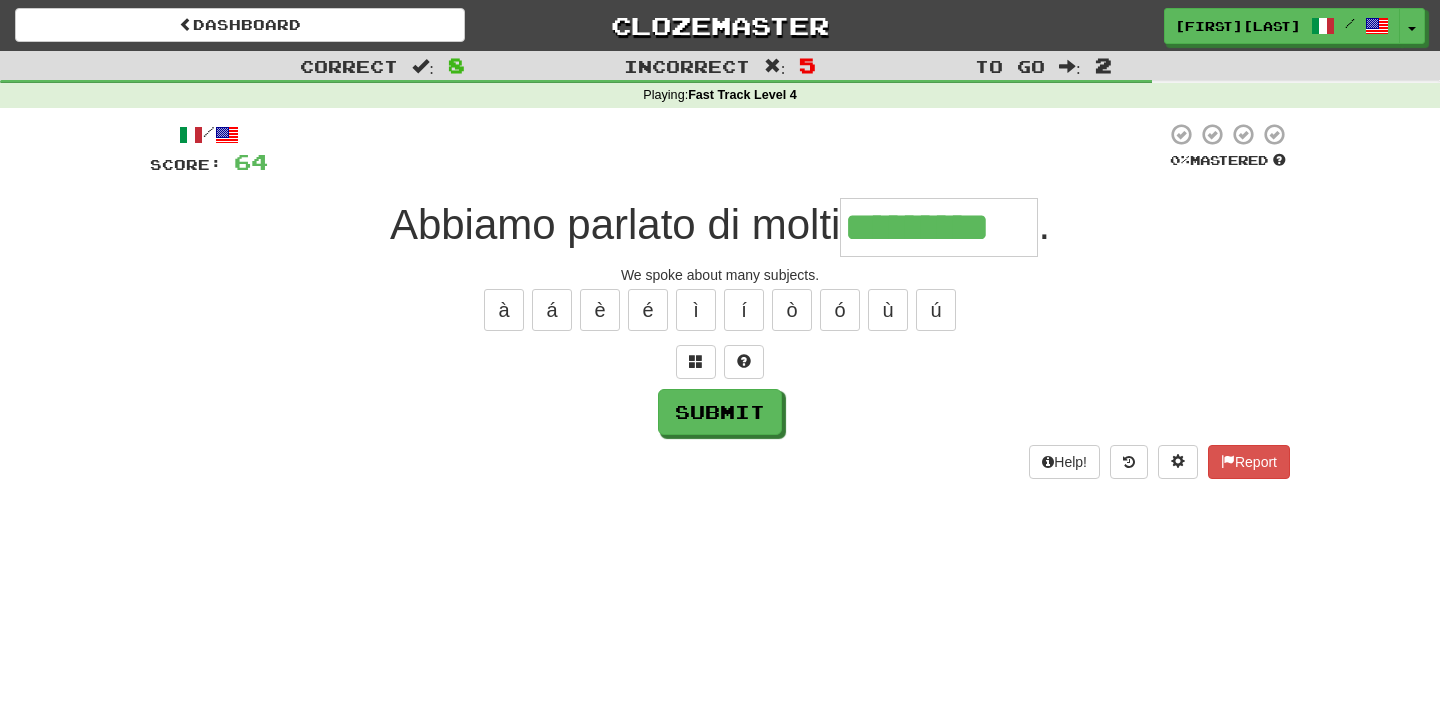 type on "*********" 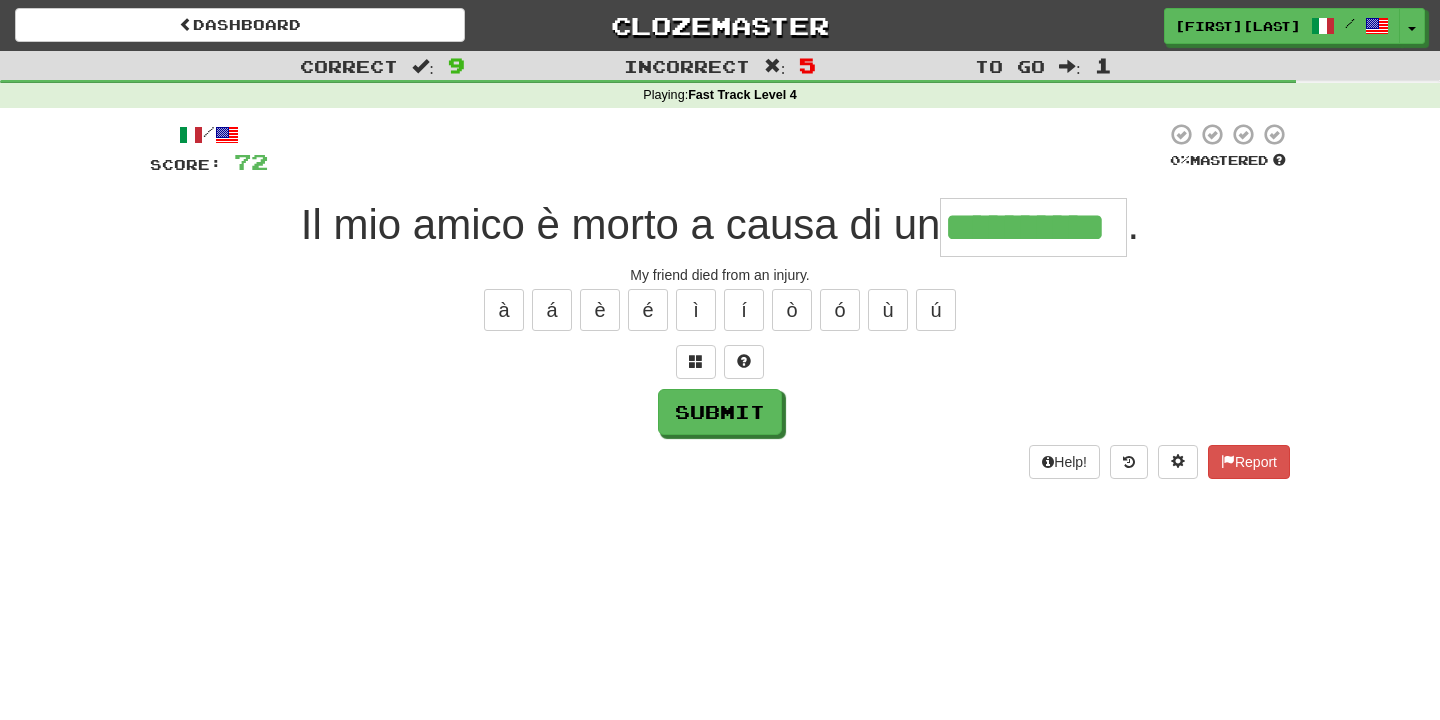 type on "**********" 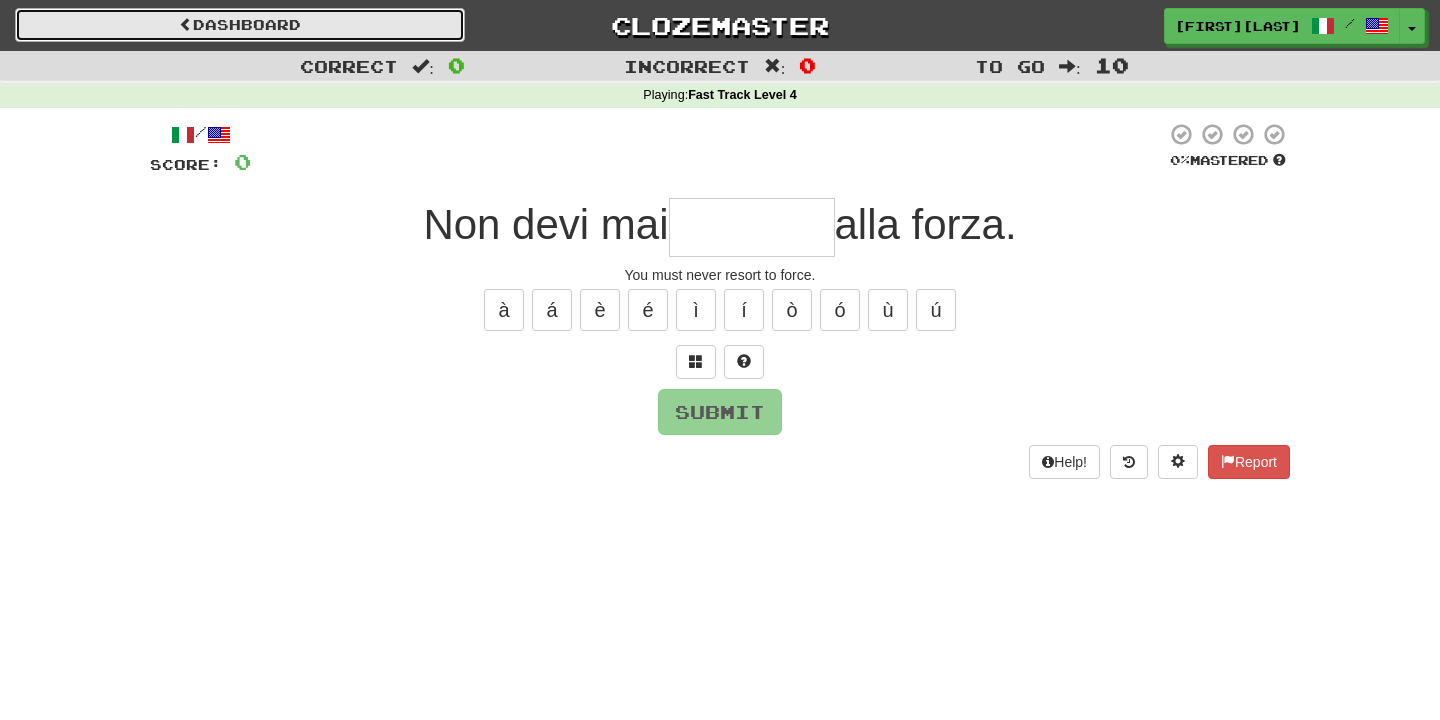 click on "Dashboard" at bounding box center [240, 25] 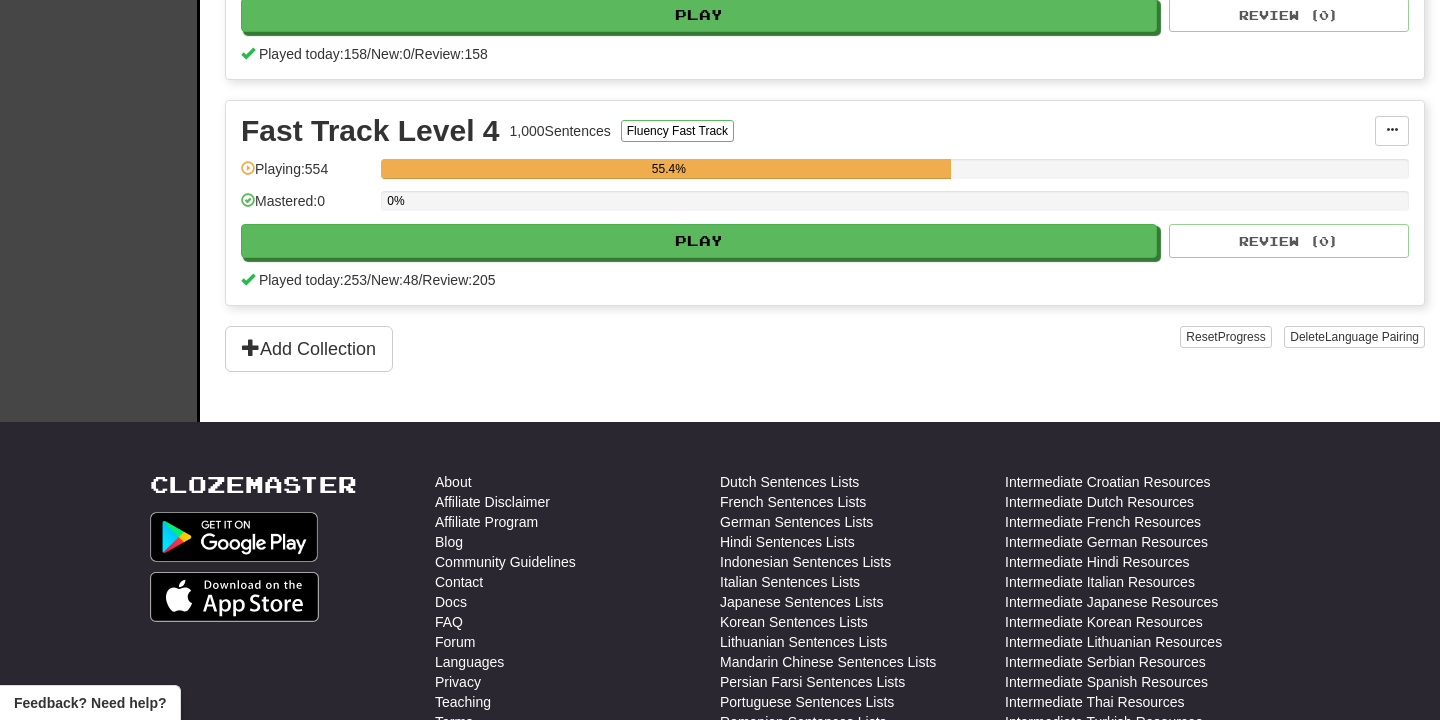 scroll, scrollTop: 1095, scrollLeft: 0, axis: vertical 